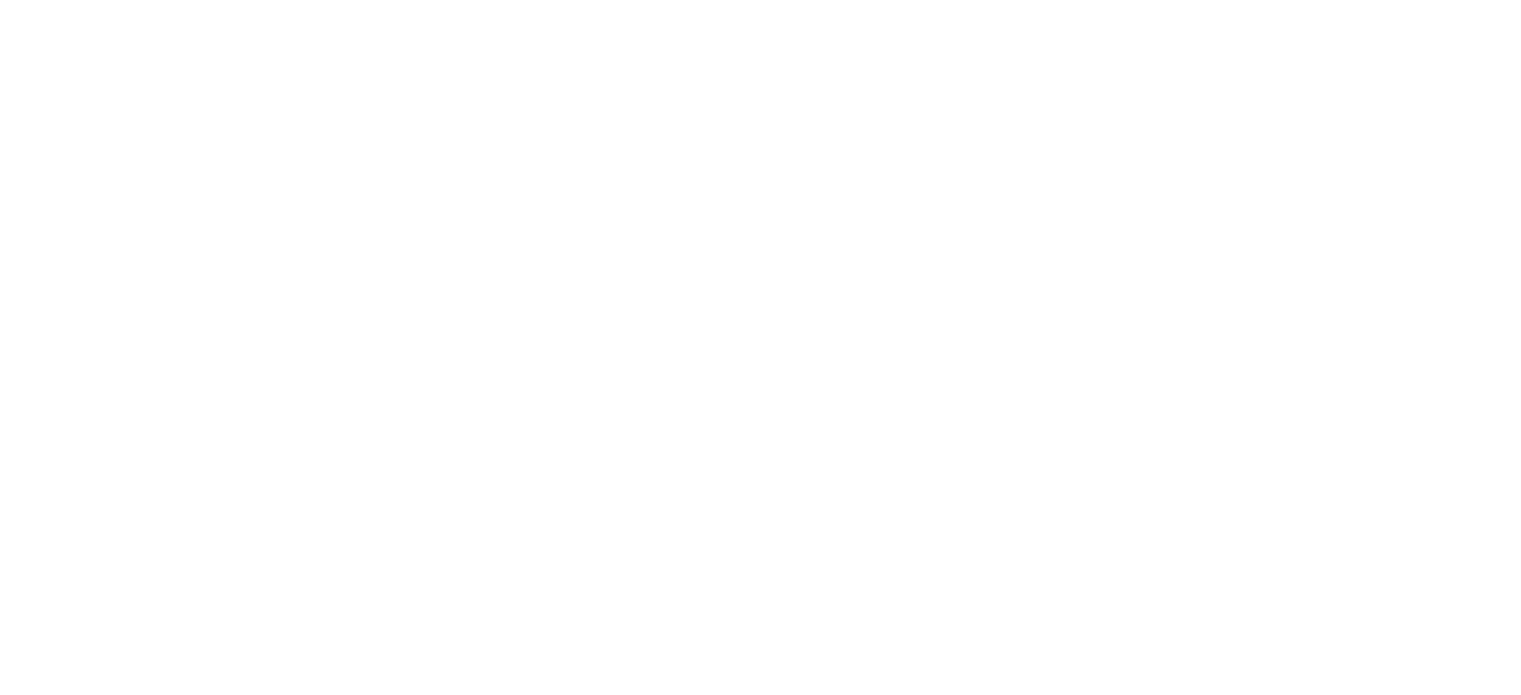 scroll, scrollTop: 0, scrollLeft: 0, axis: both 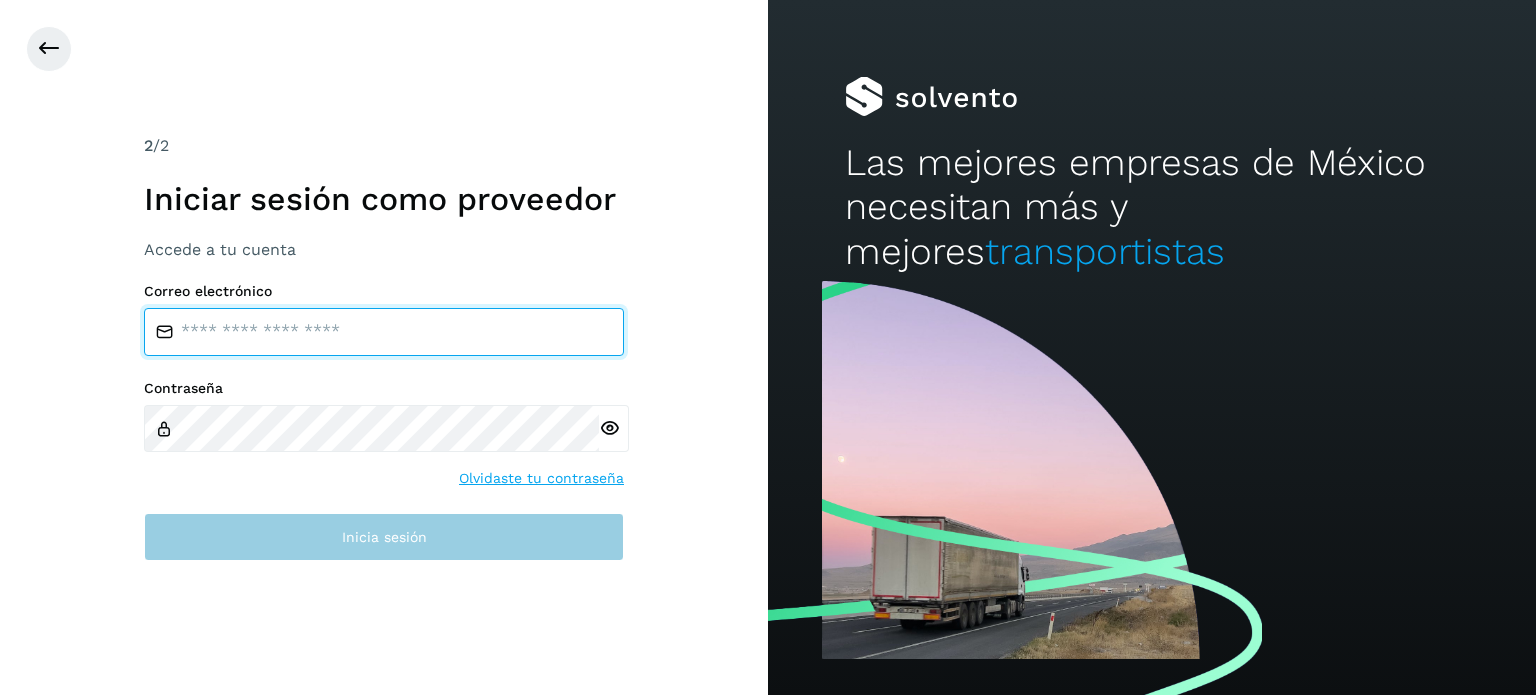 type on "**********" 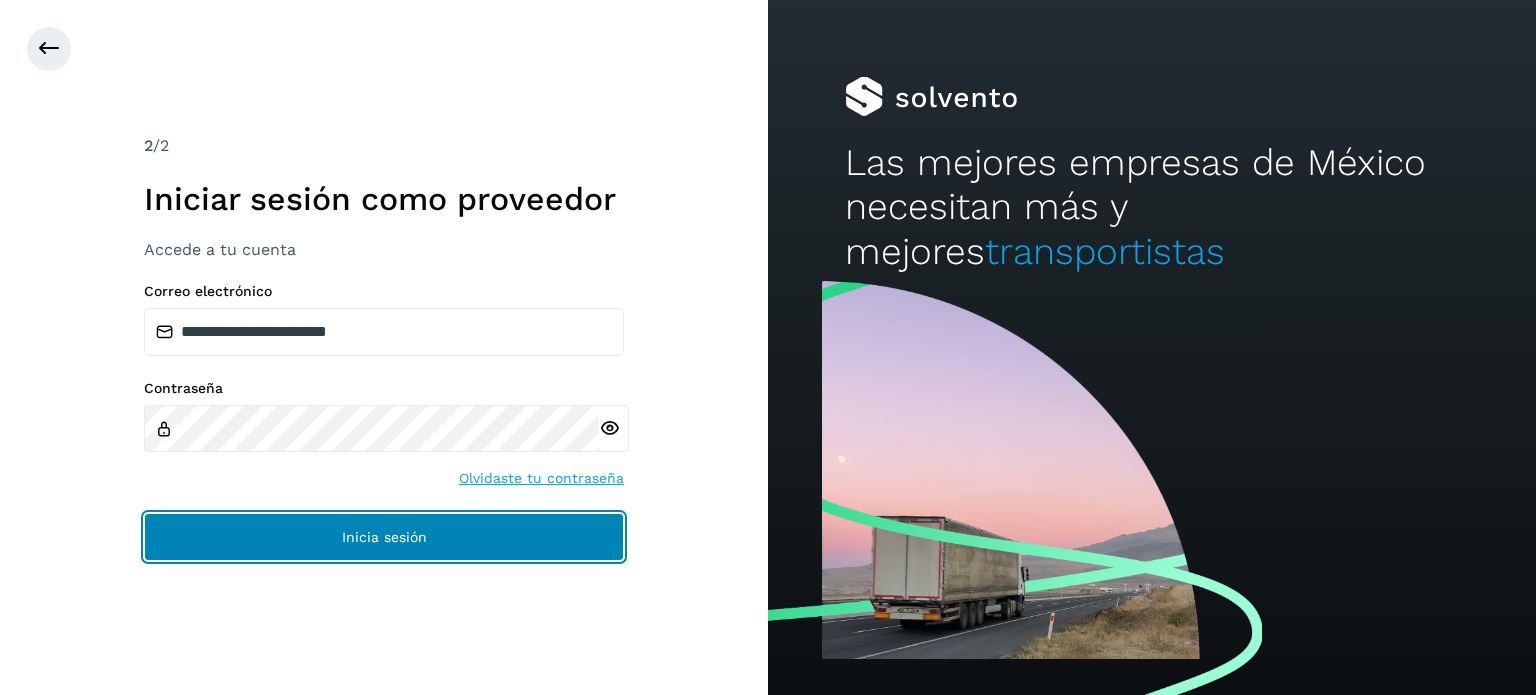 click on "Inicia sesión" 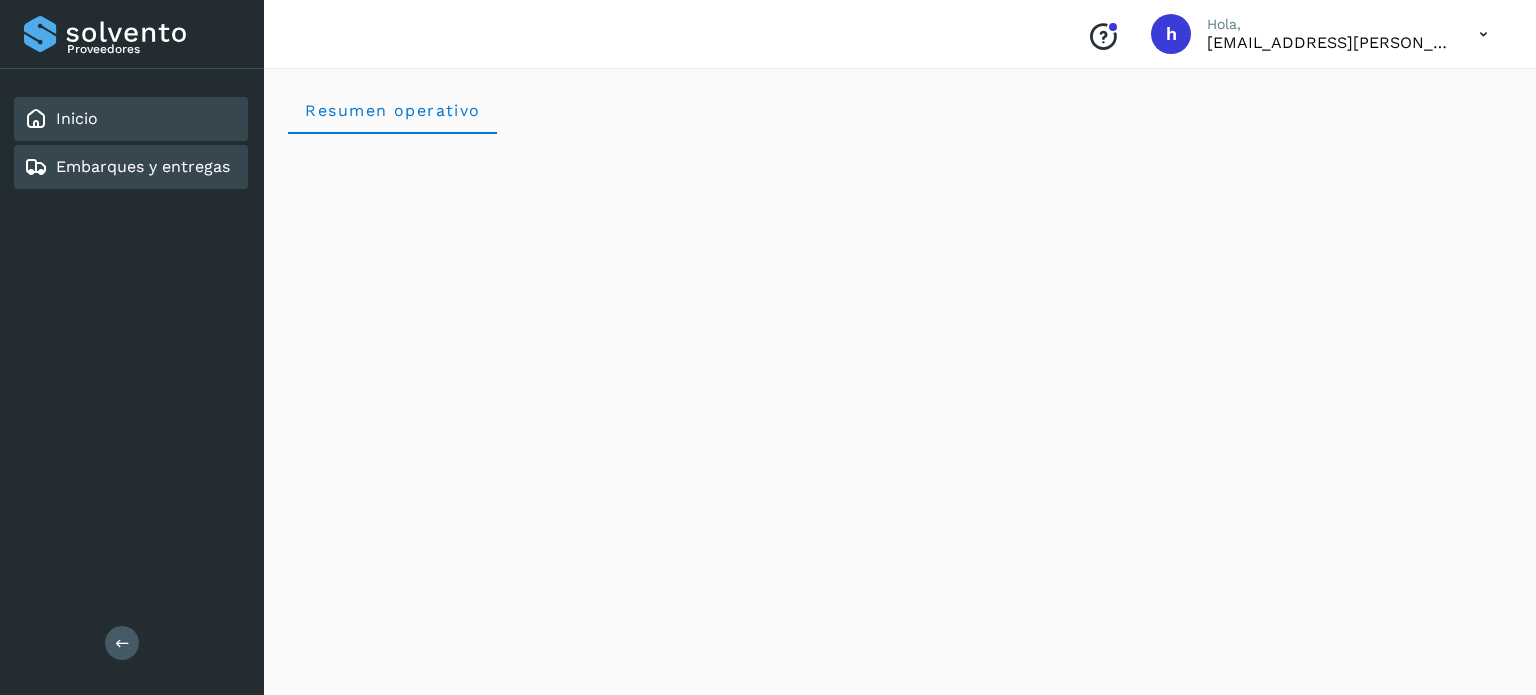 click on "Embarques y entregas" at bounding box center (143, 166) 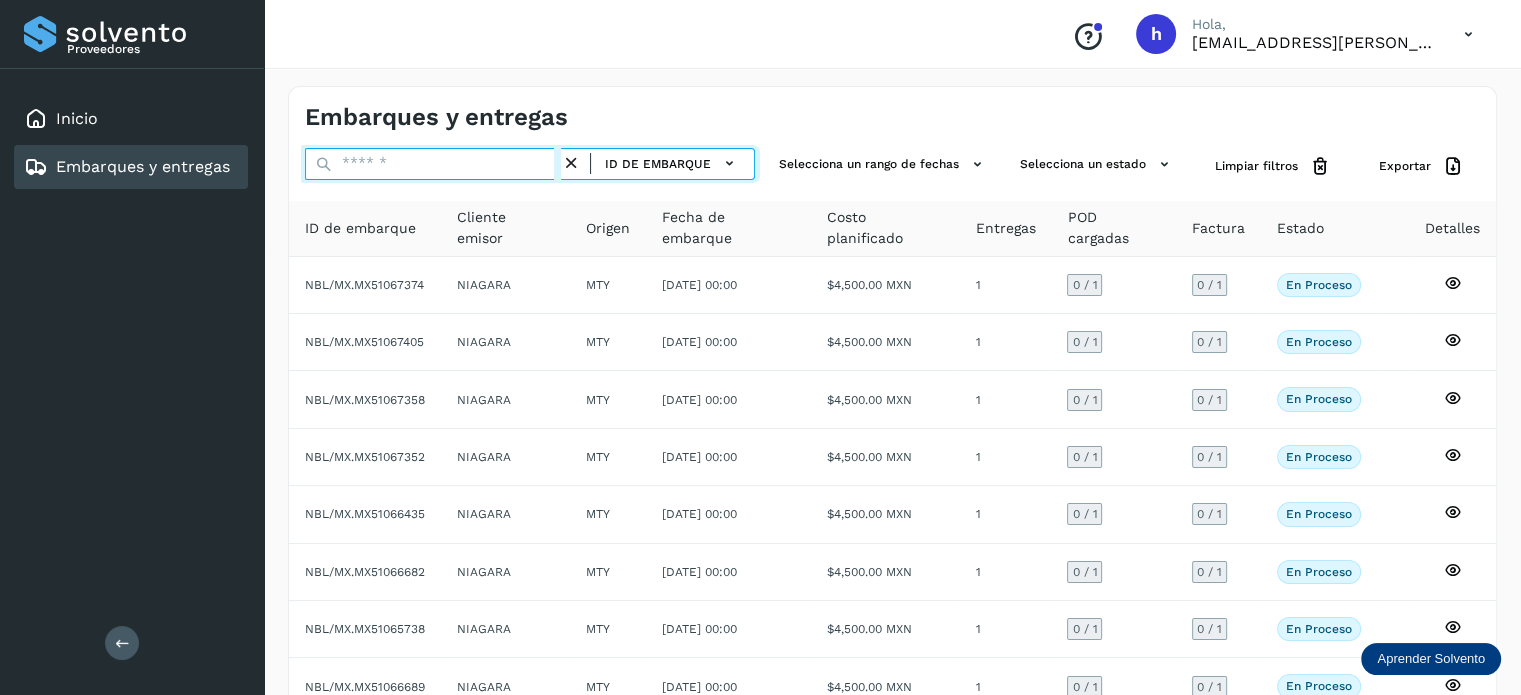 click at bounding box center [433, 164] 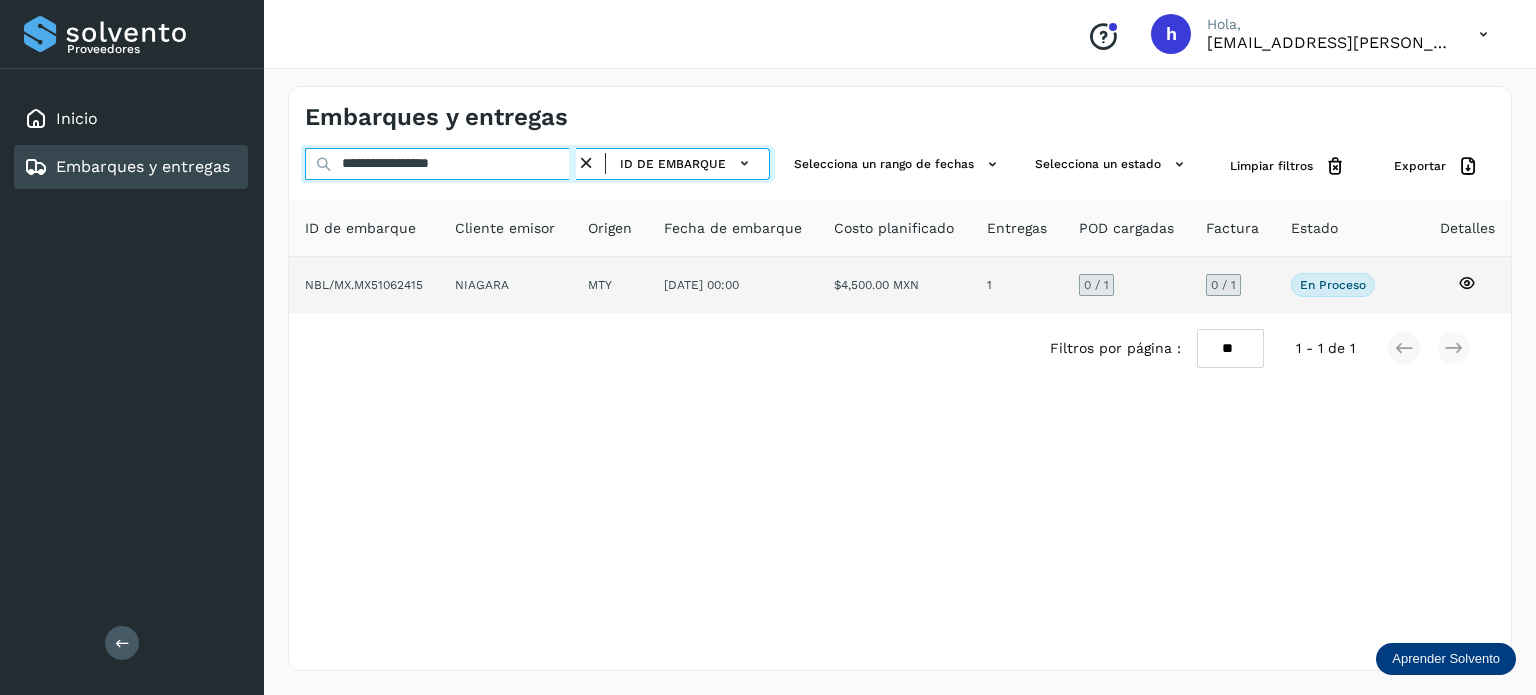 type on "**********" 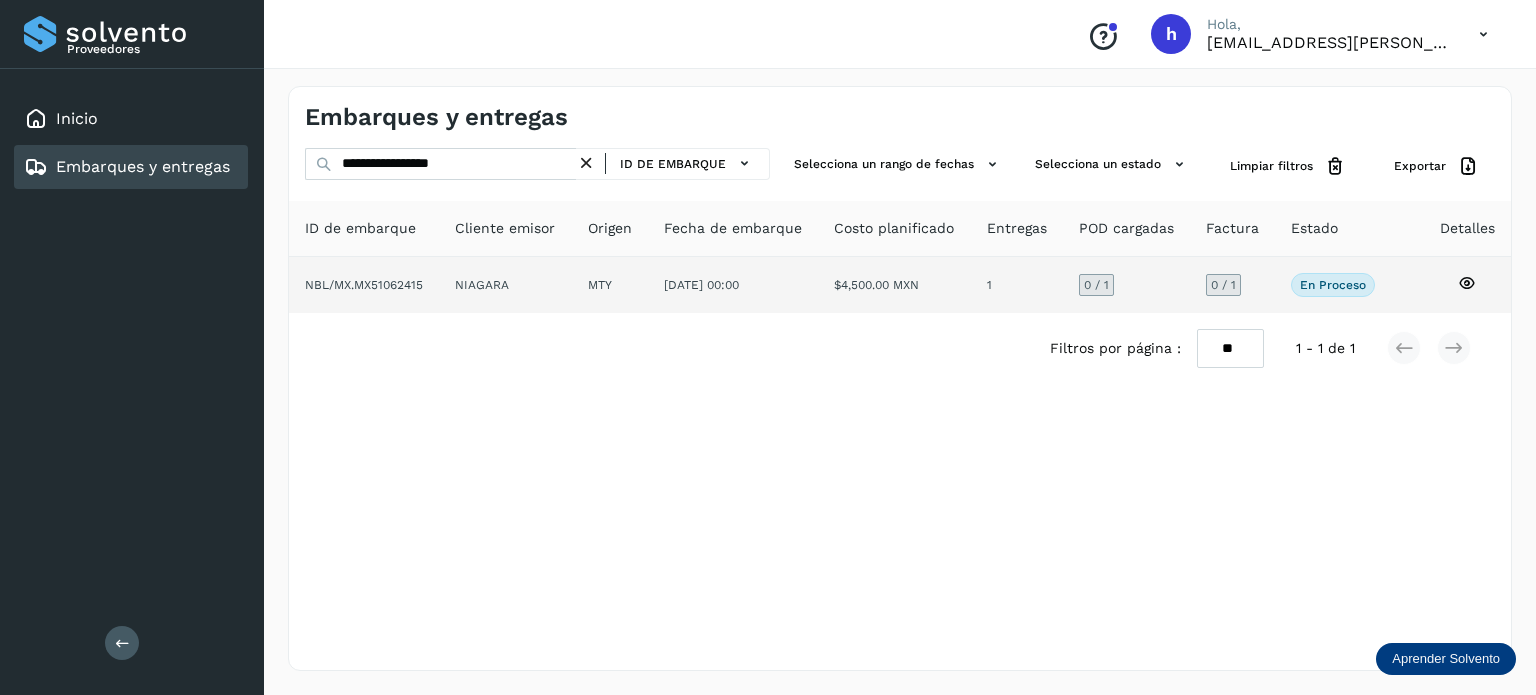 click on "NIAGARA" 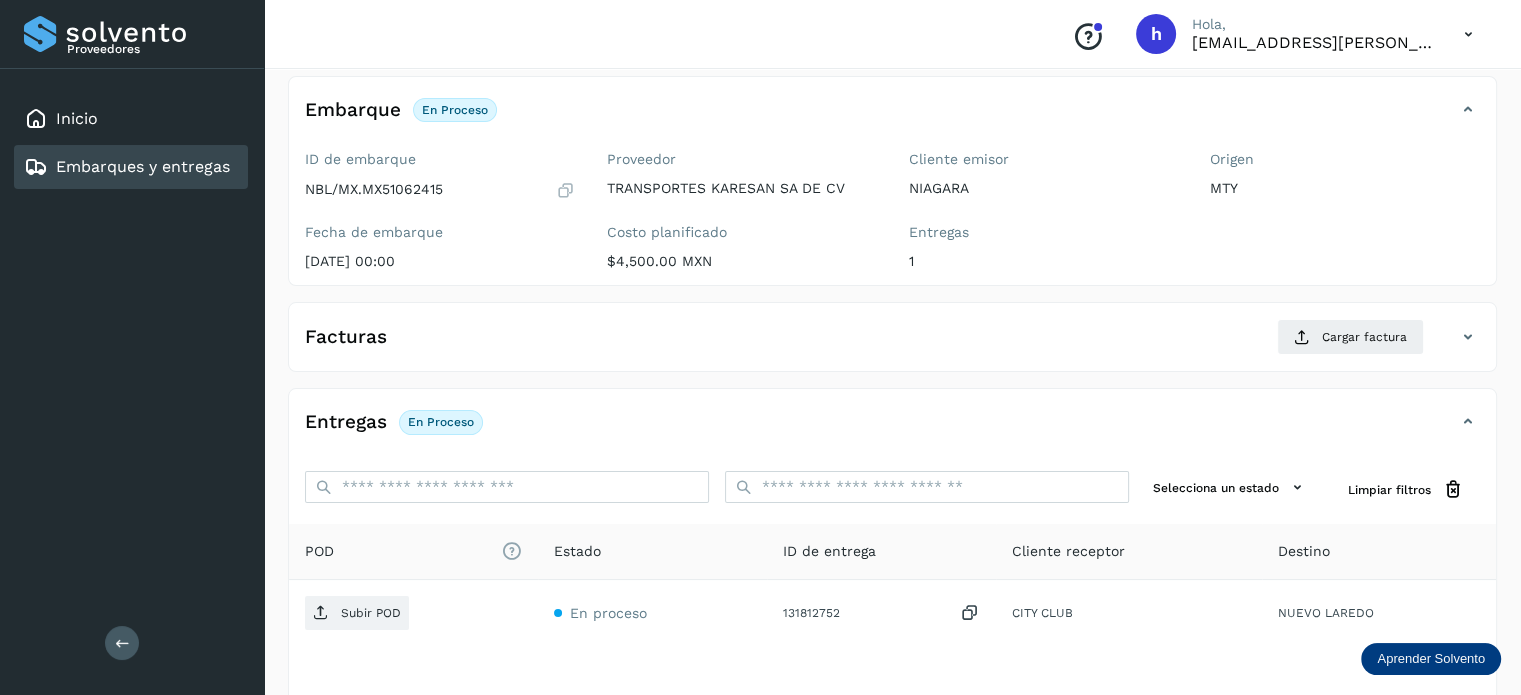 scroll, scrollTop: 108, scrollLeft: 0, axis: vertical 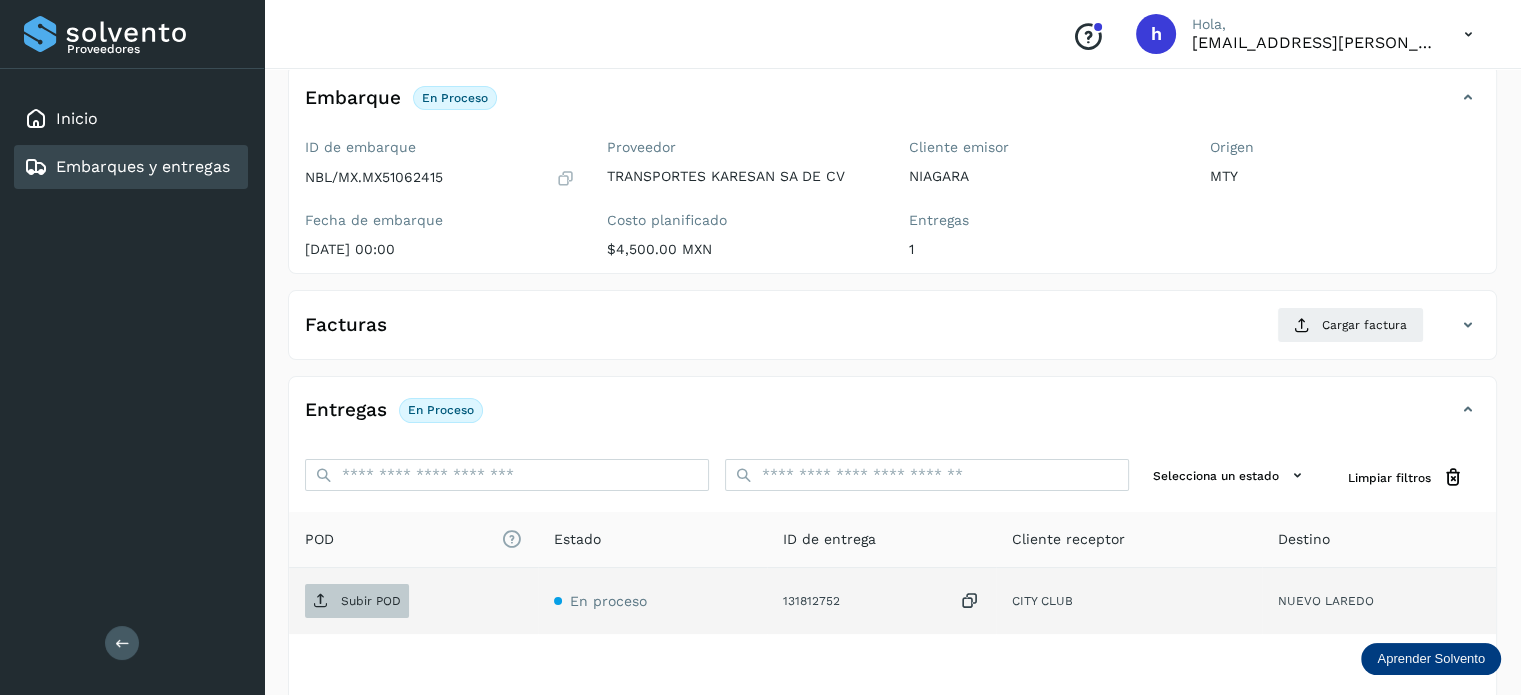 click on "Subir POD" at bounding box center (371, 601) 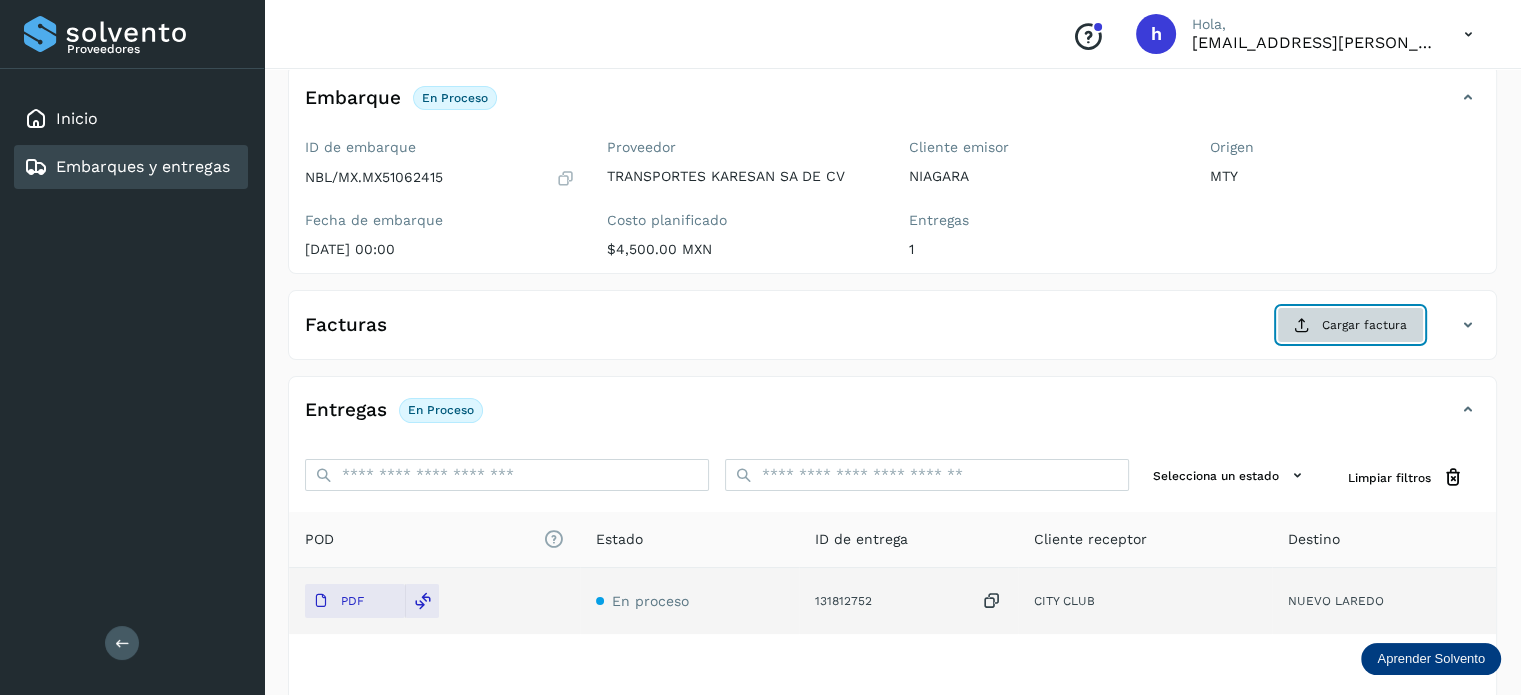 click on "Cargar factura" 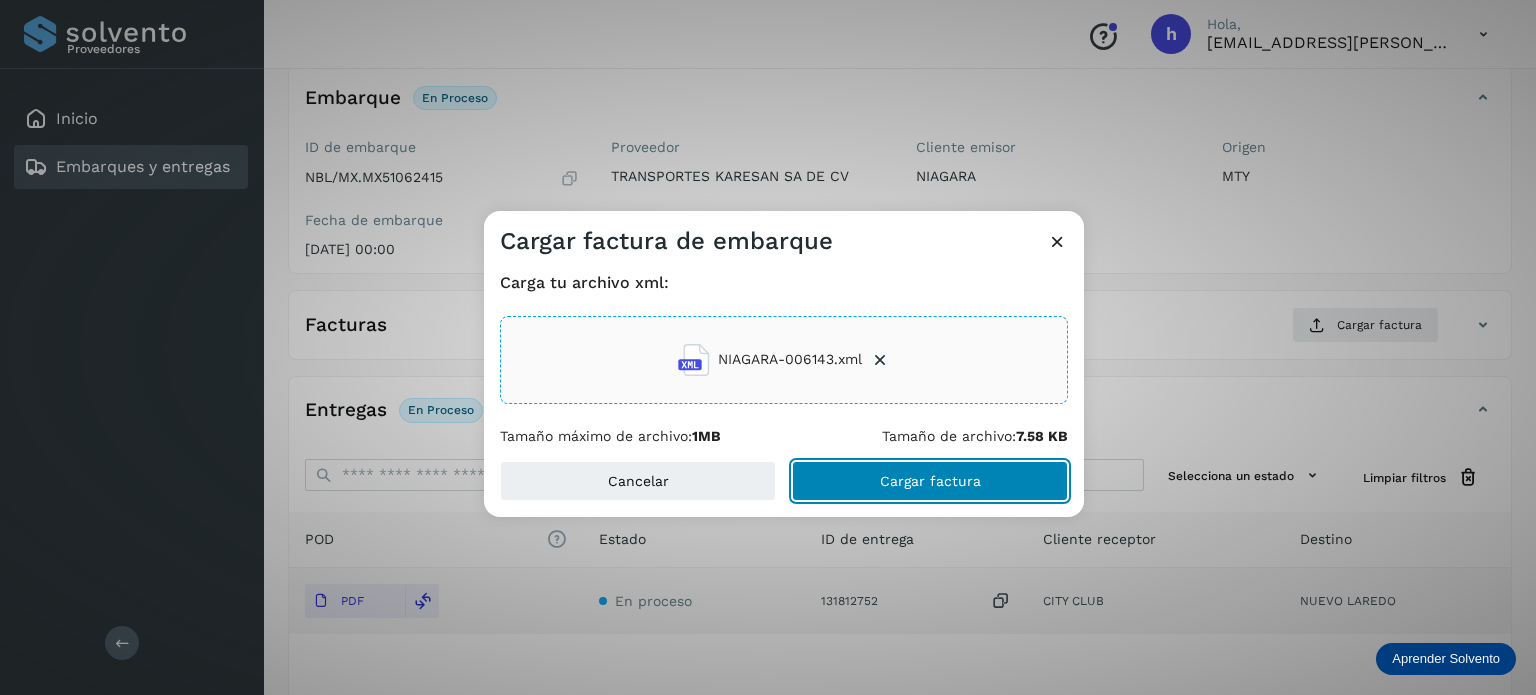 click on "Cargar factura" 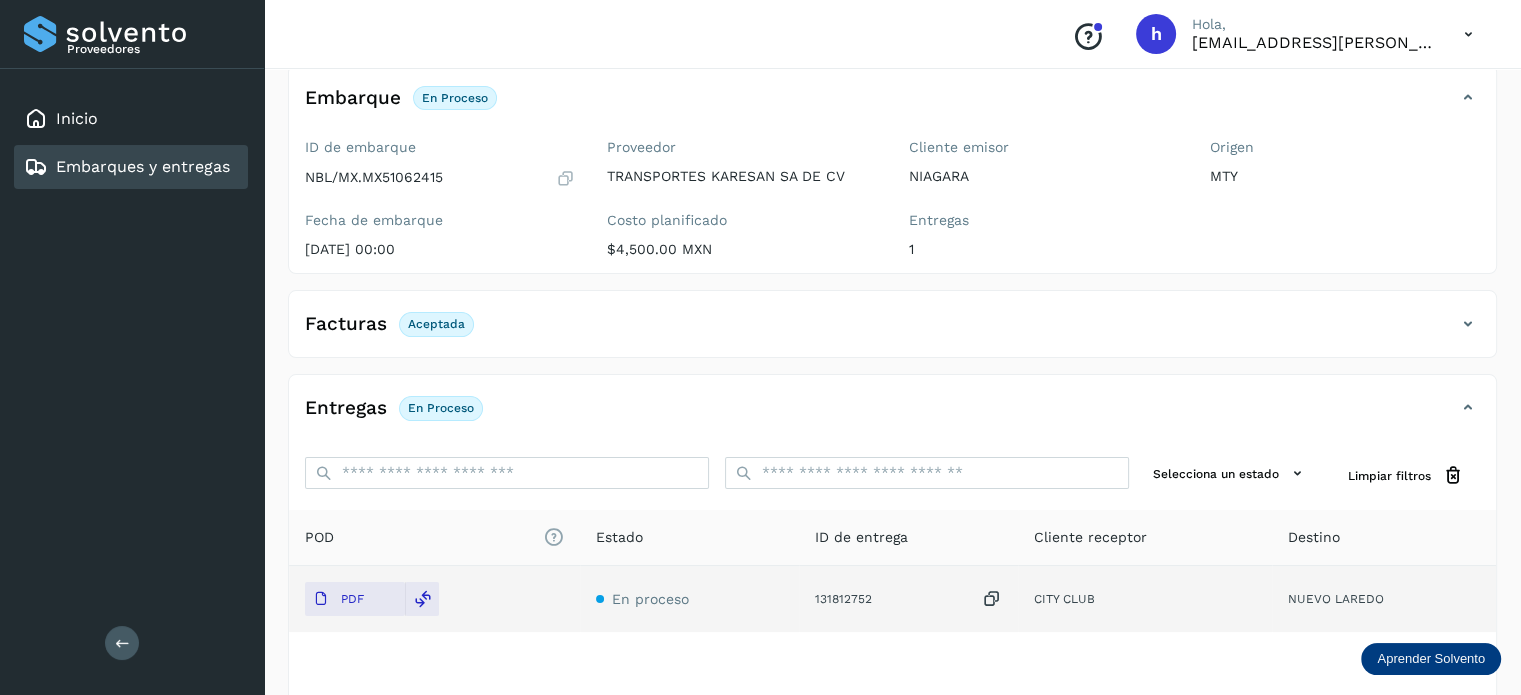 scroll, scrollTop: 0, scrollLeft: 0, axis: both 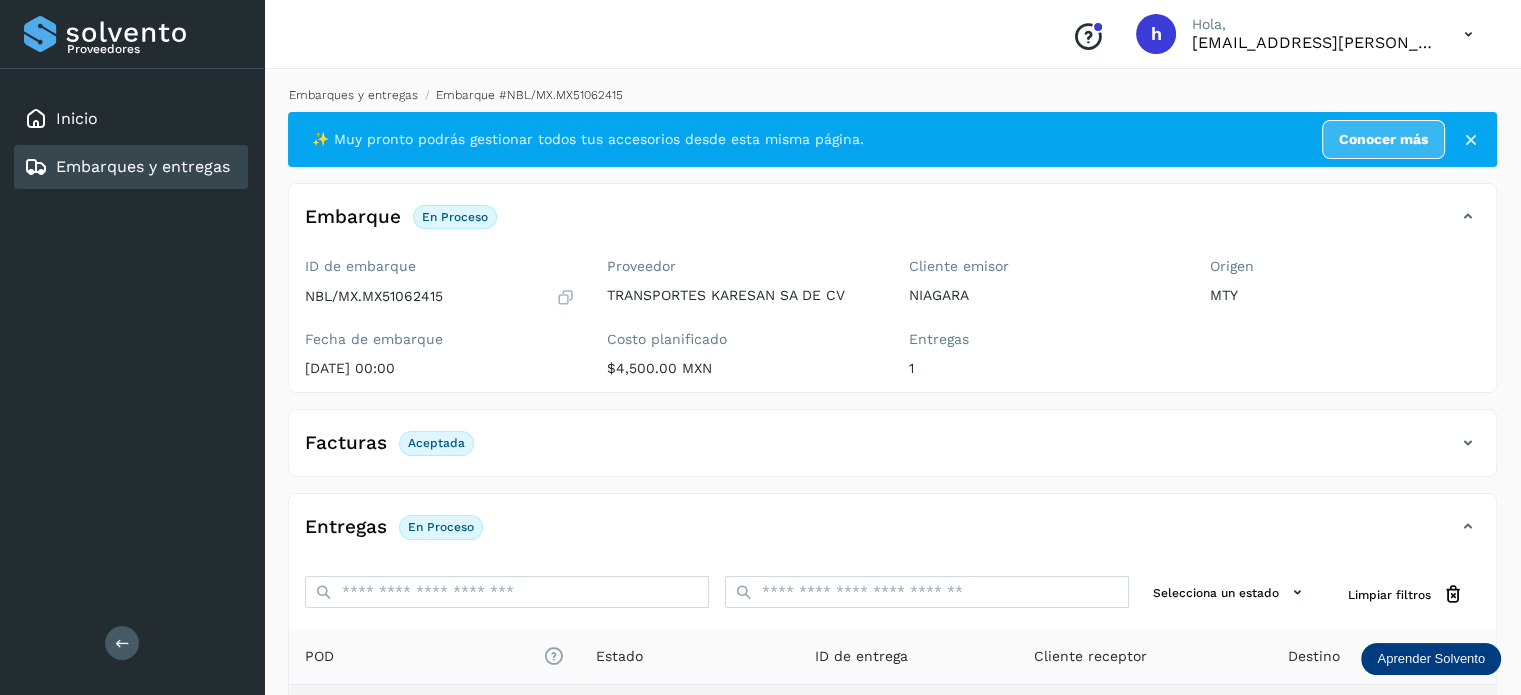 click on "Embarques y entregas" at bounding box center [353, 95] 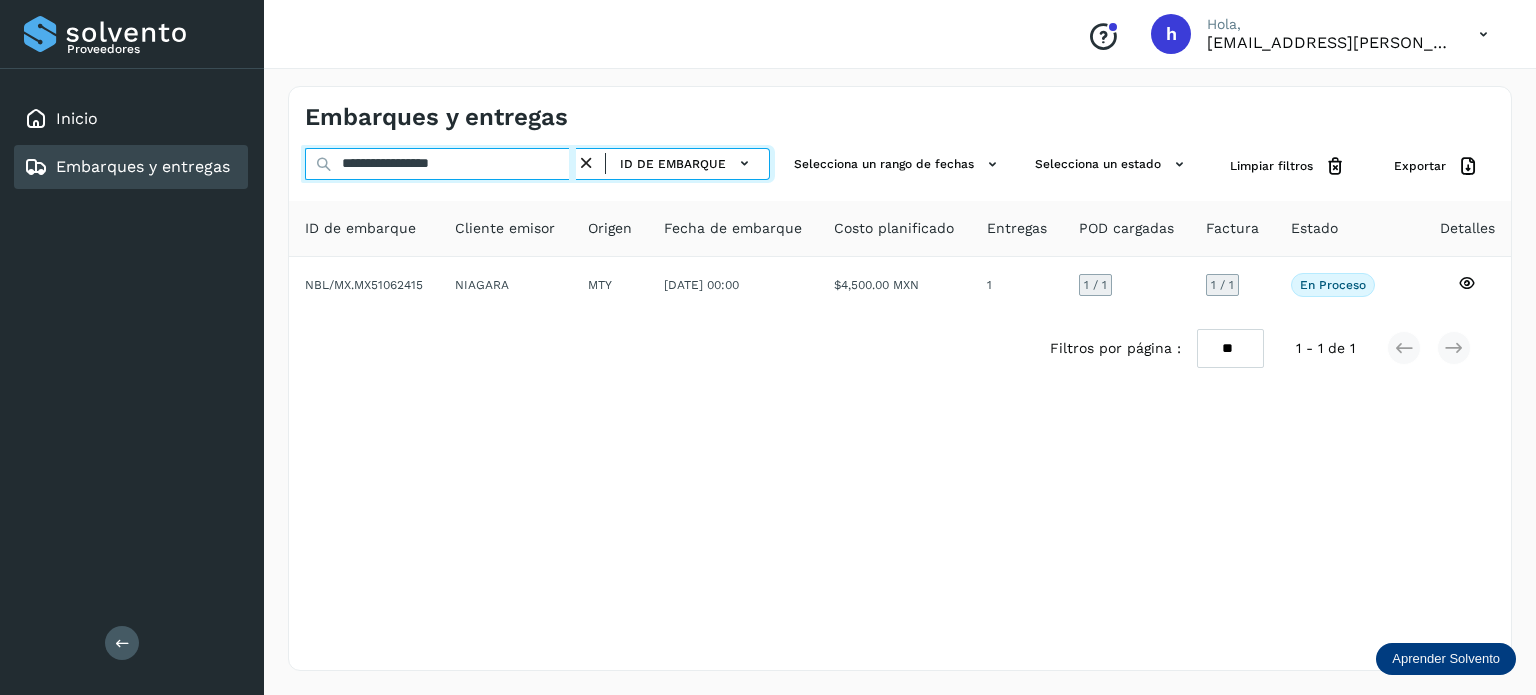 drag, startPoint x: 495, startPoint y: 163, endPoint x: 144, endPoint y: 185, distance: 351.68878 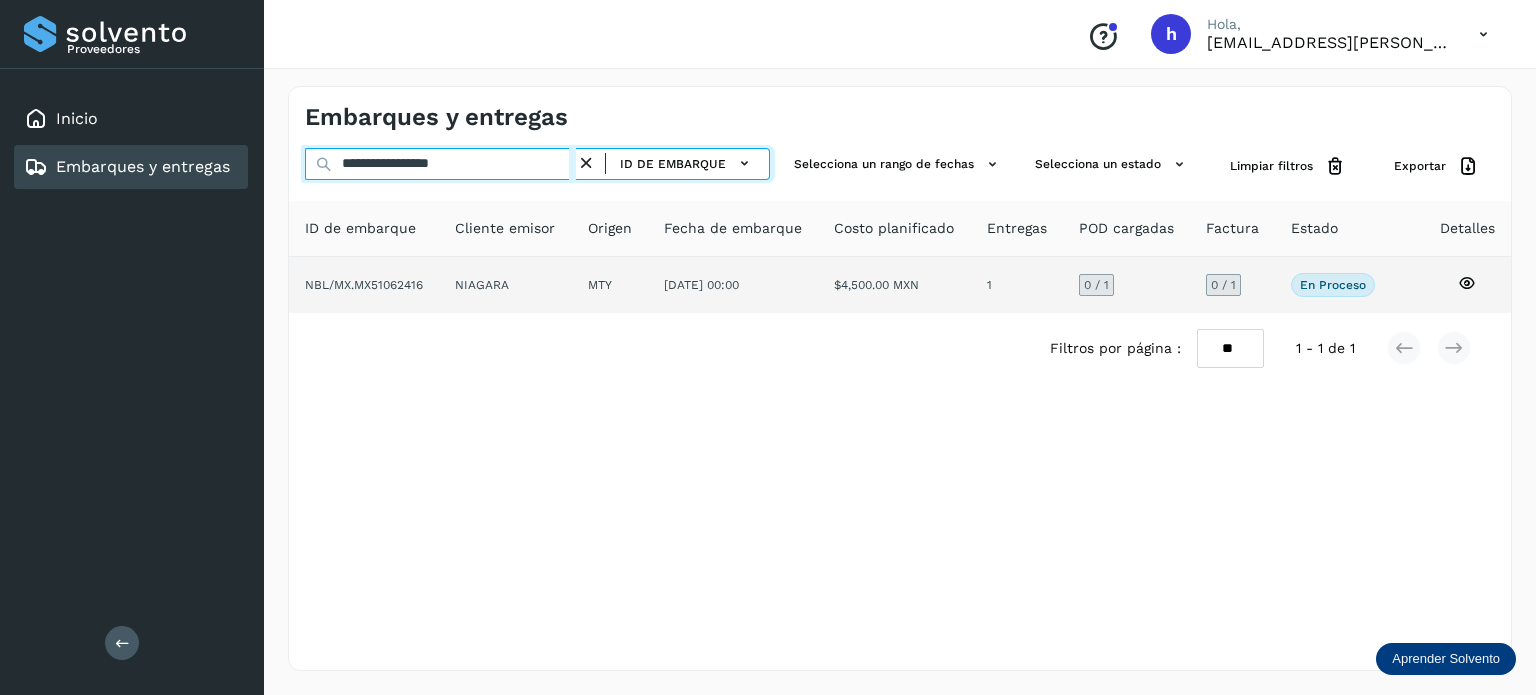type on "**********" 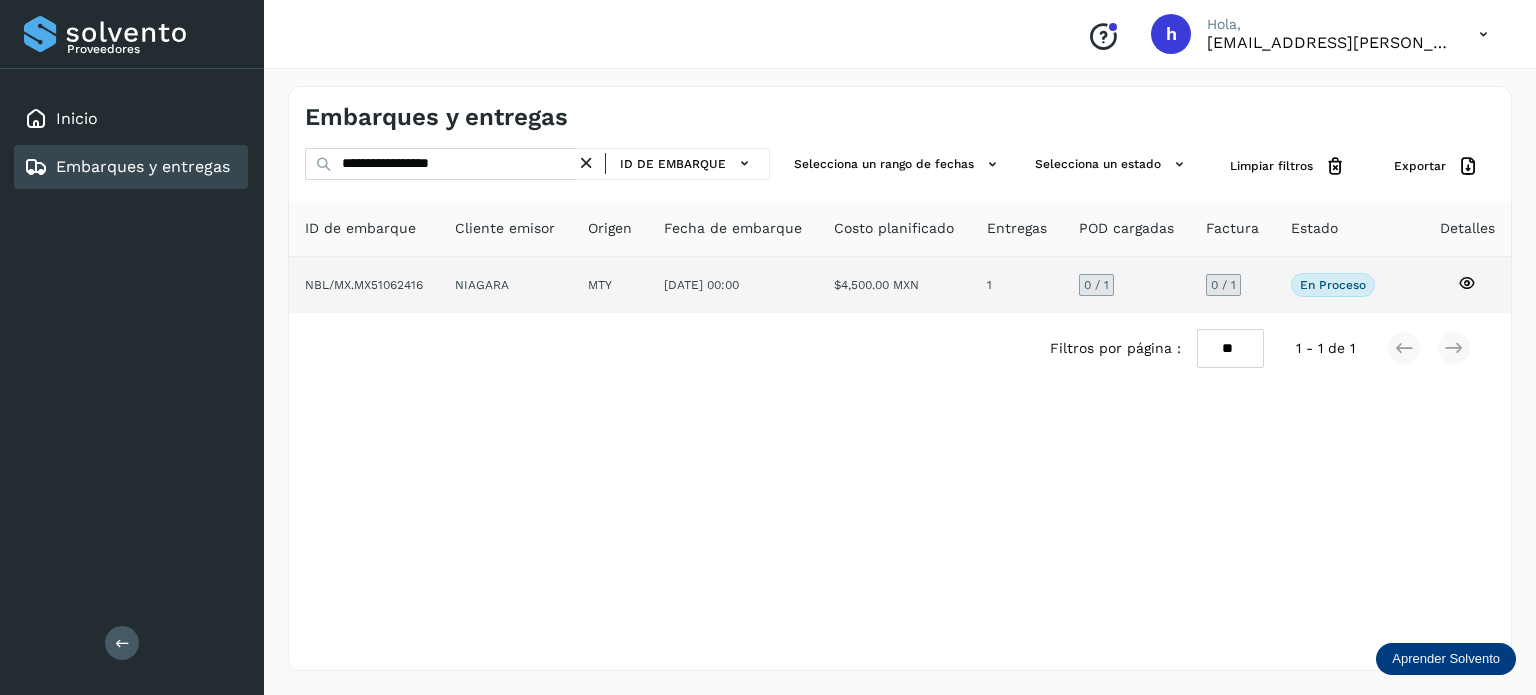 click on "NBL/MX.MX51062416" 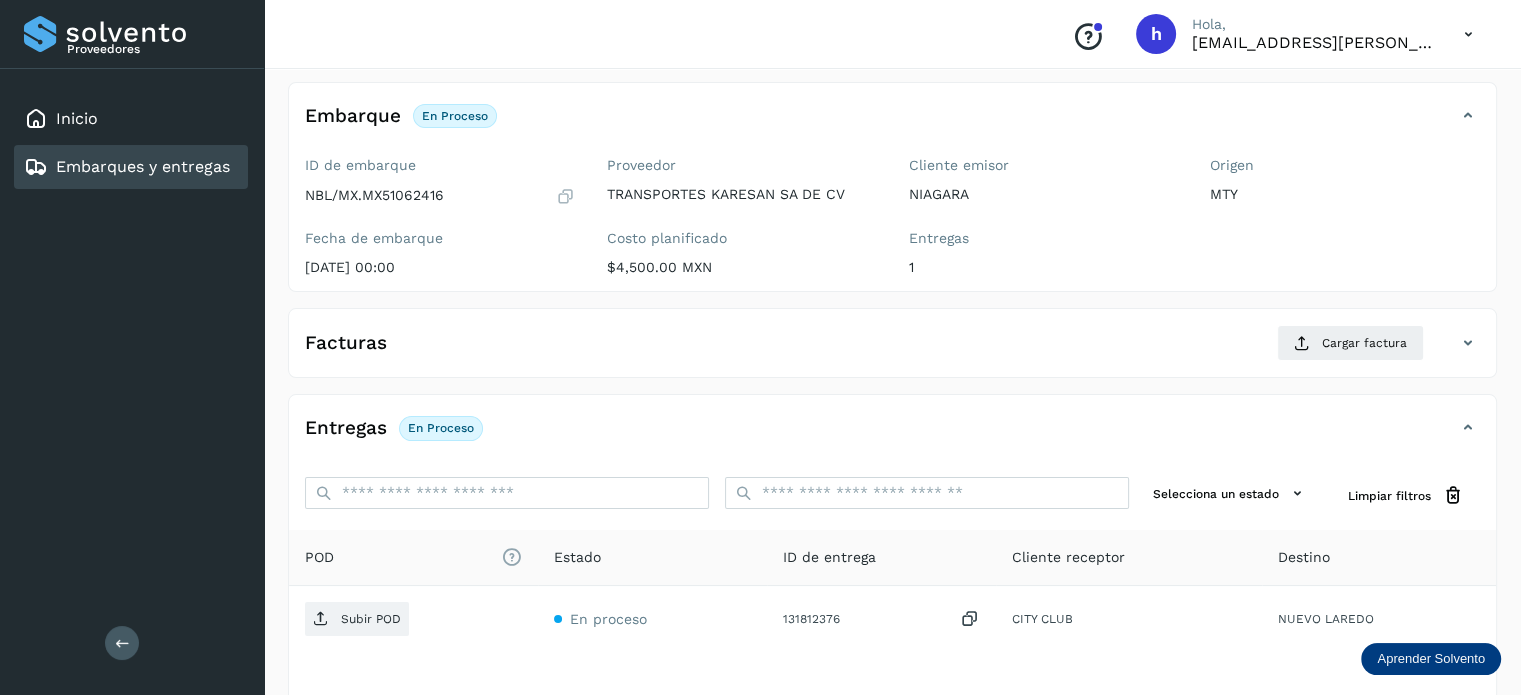 scroll, scrollTop: 108, scrollLeft: 0, axis: vertical 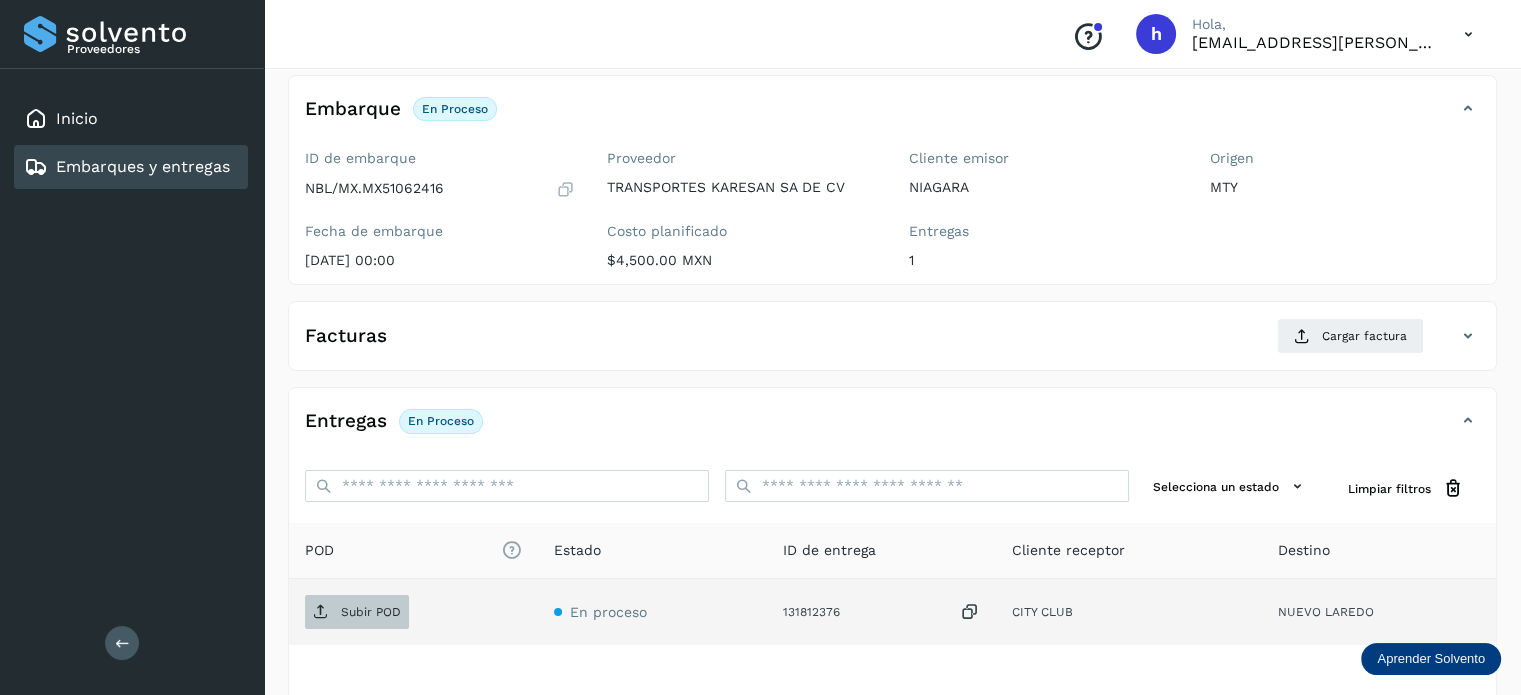 click on "Subir POD" at bounding box center (371, 612) 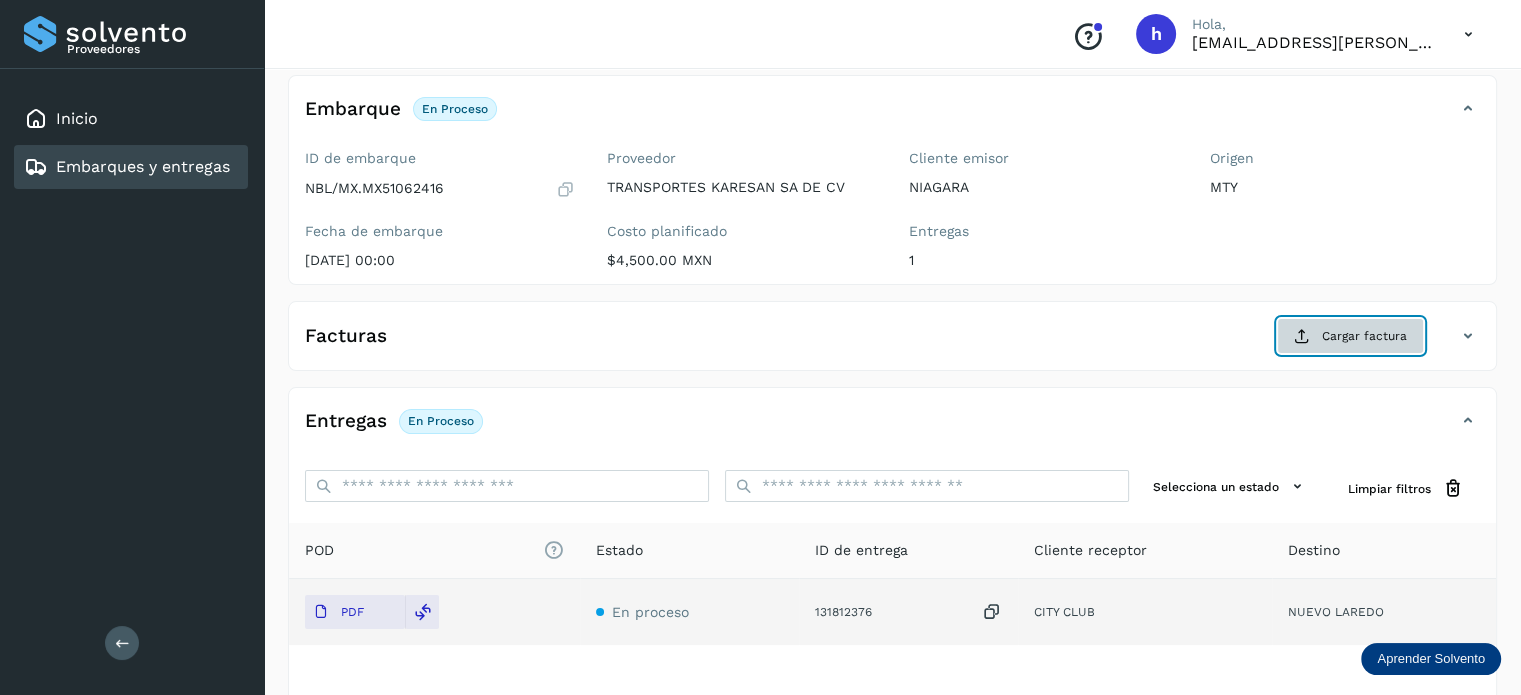 click on "Cargar factura" 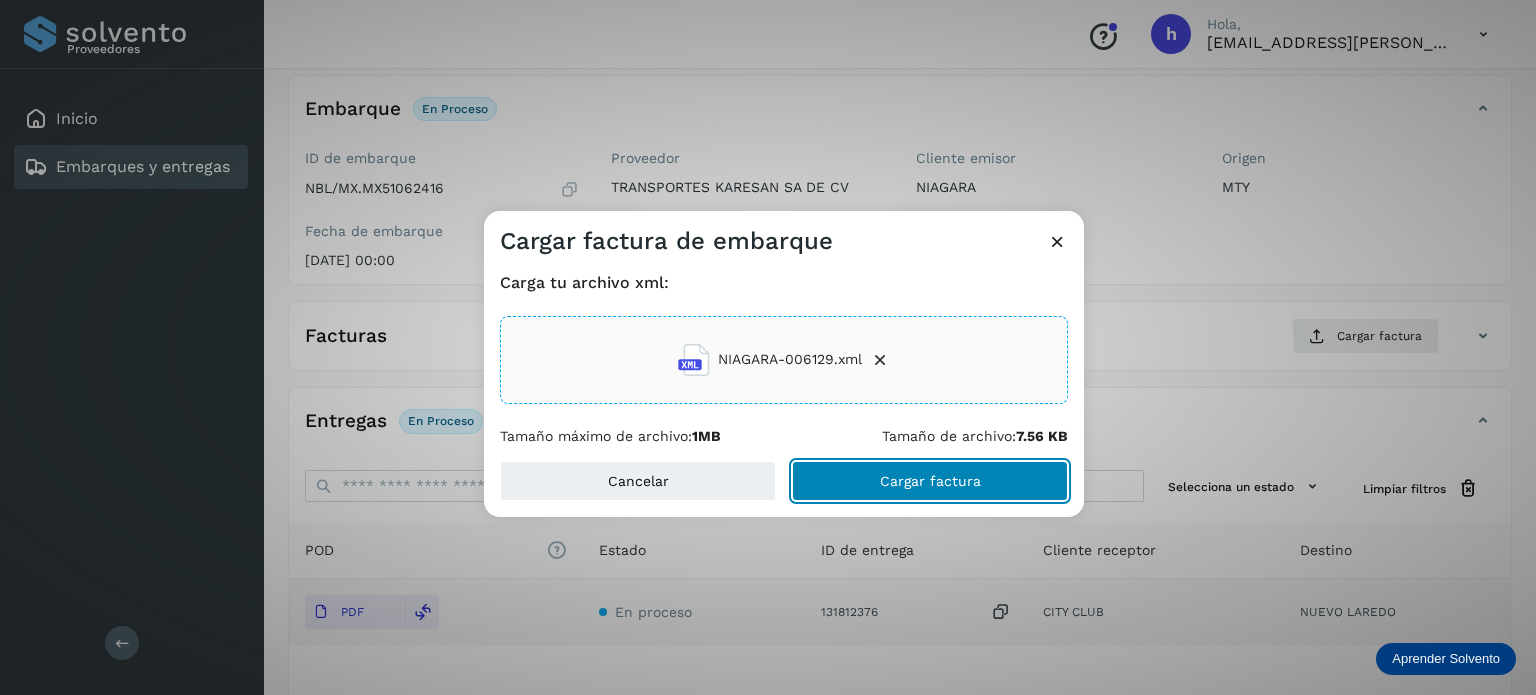 click on "Cargar factura" 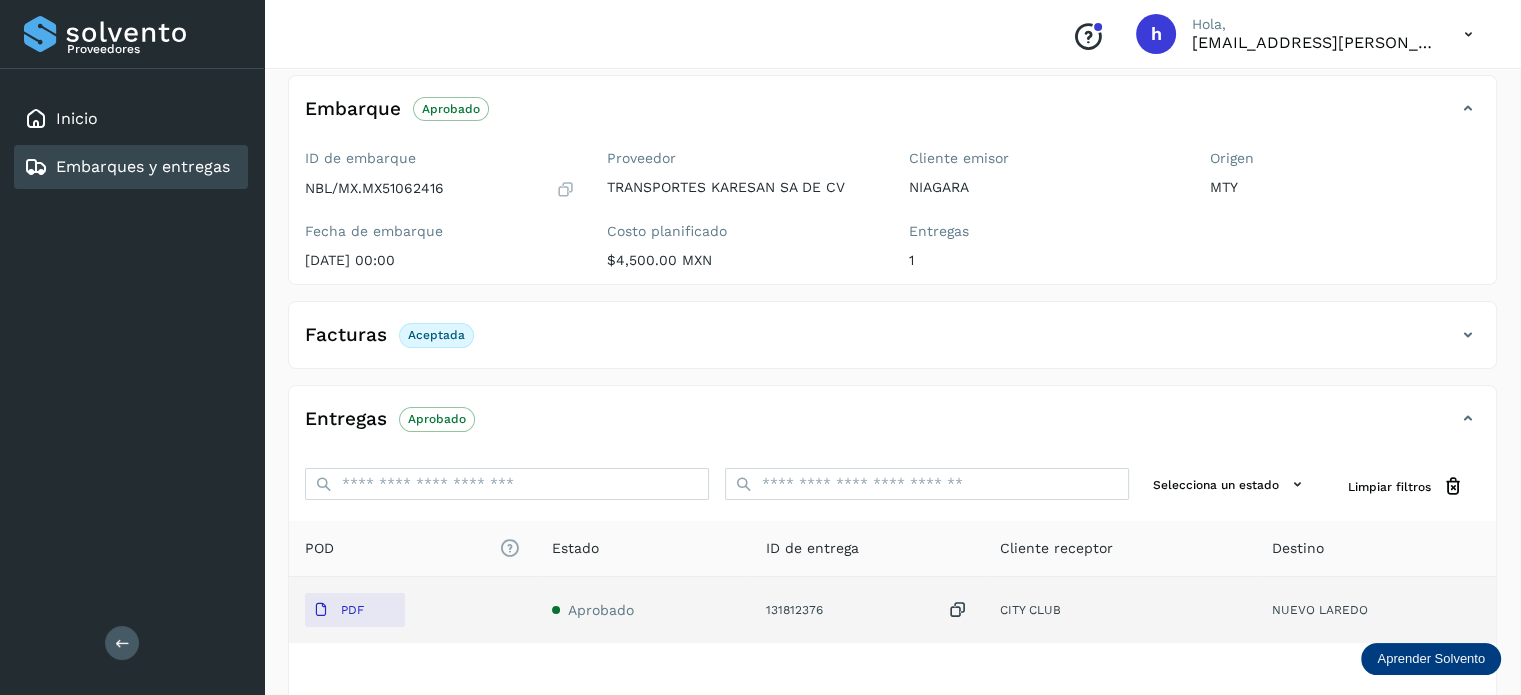click on "POD
El tamaño máximo de archivo es de 20 Mb.
Estado ID de entrega Cliente receptor Destino PDF Aprobado 131812376  CITY CLUB [GEOGRAPHIC_DATA]" 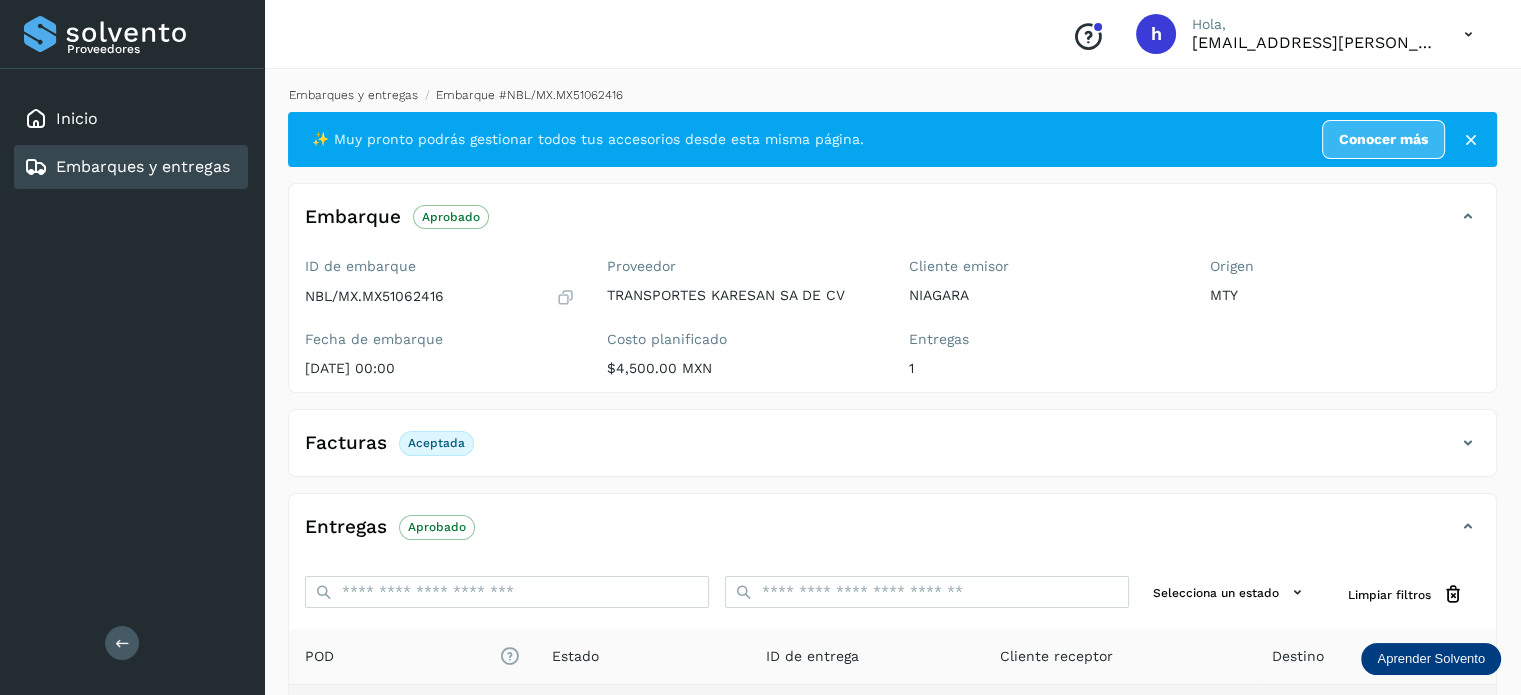 click on "Embarques y entregas" at bounding box center (353, 95) 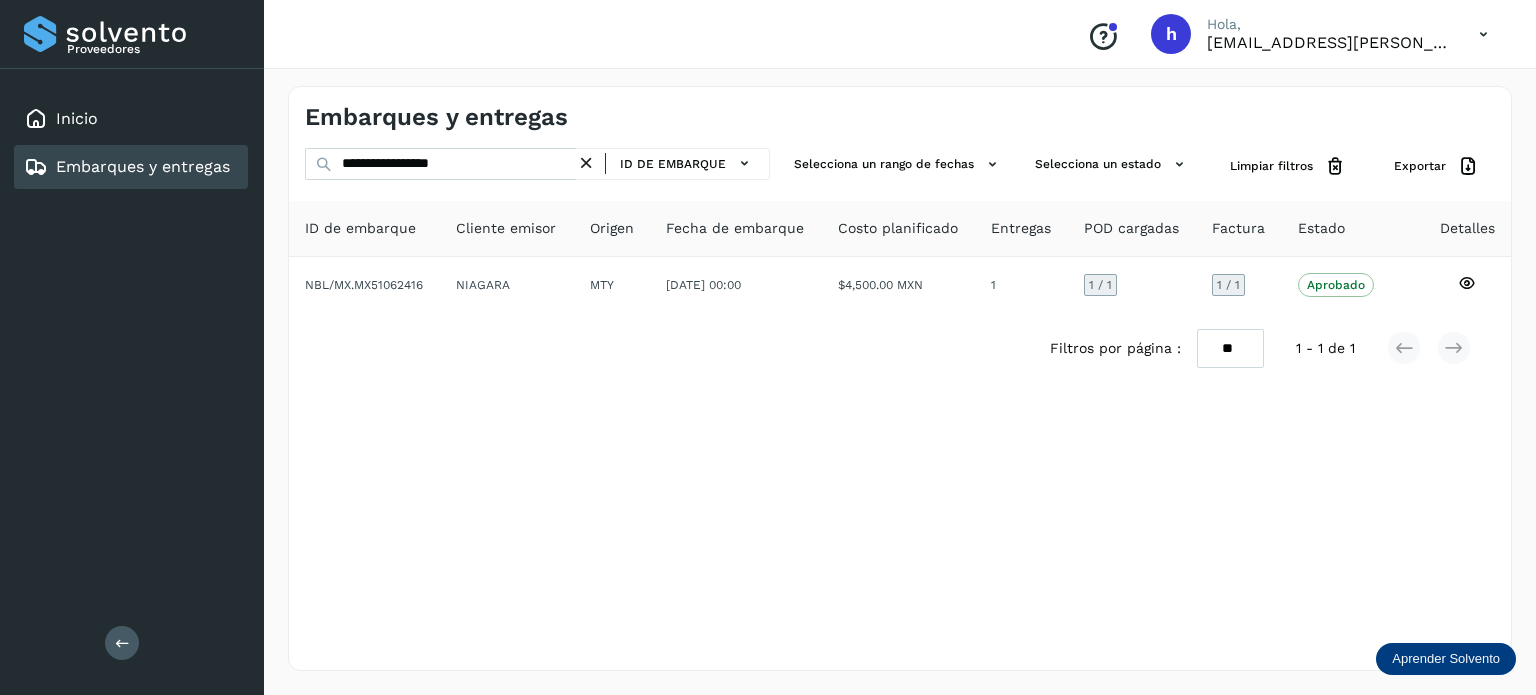 click at bounding box center [586, 163] 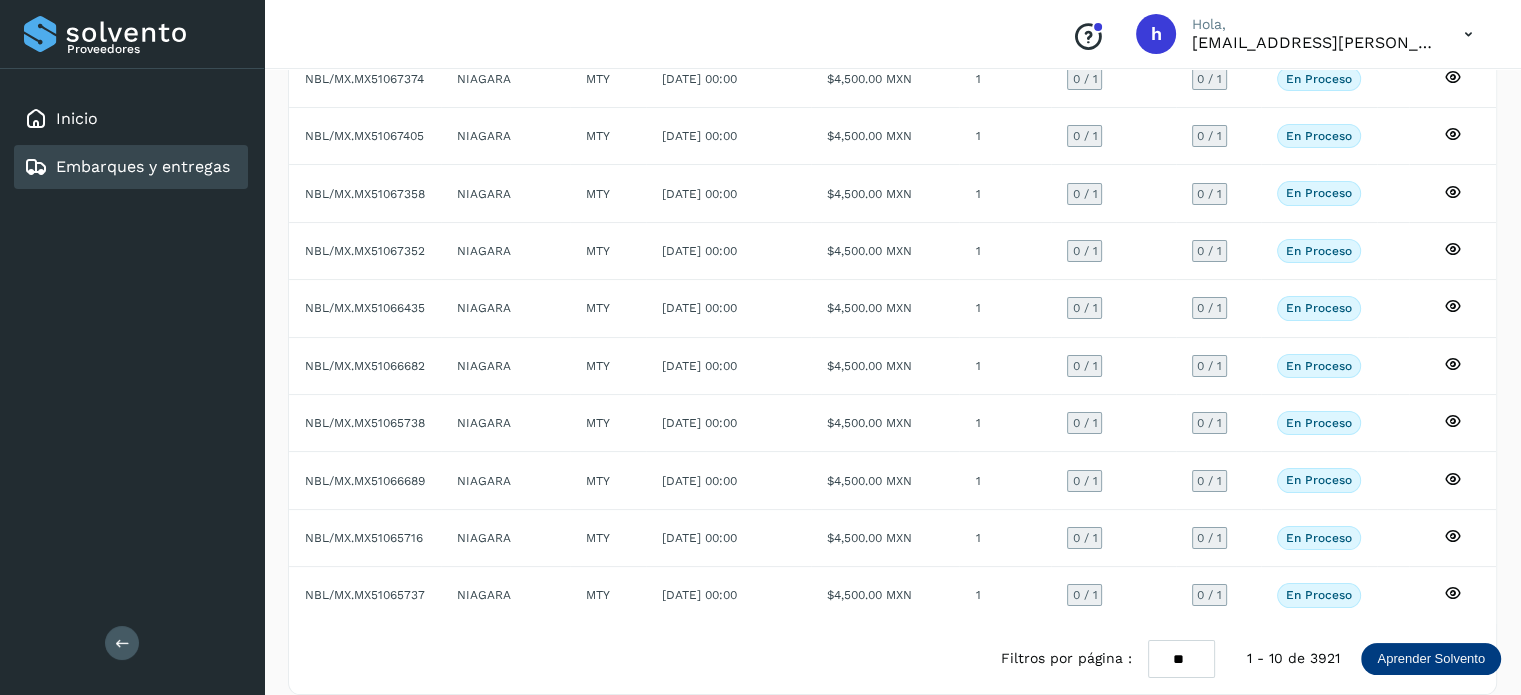 scroll, scrollTop: 224, scrollLeft: 0, axis: vertical 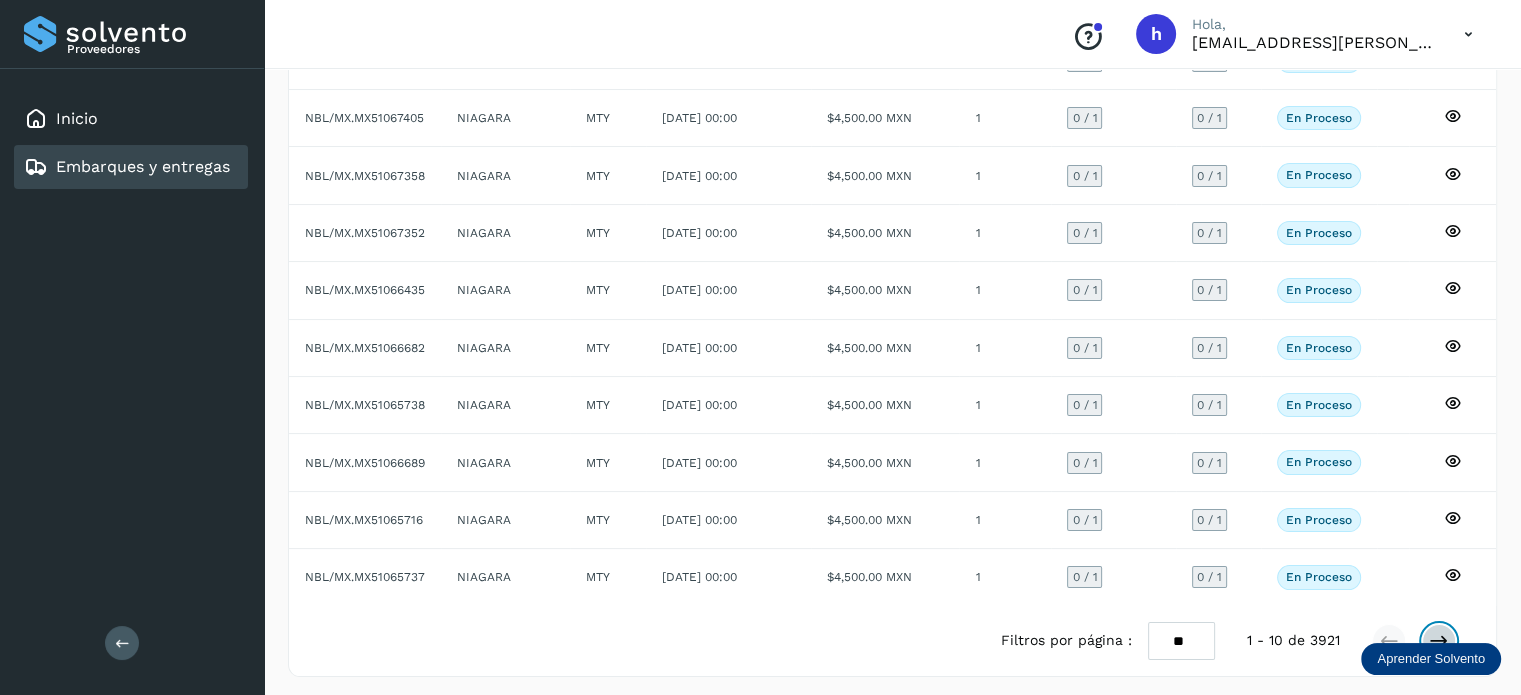 click at bounding box center [1439, 641] 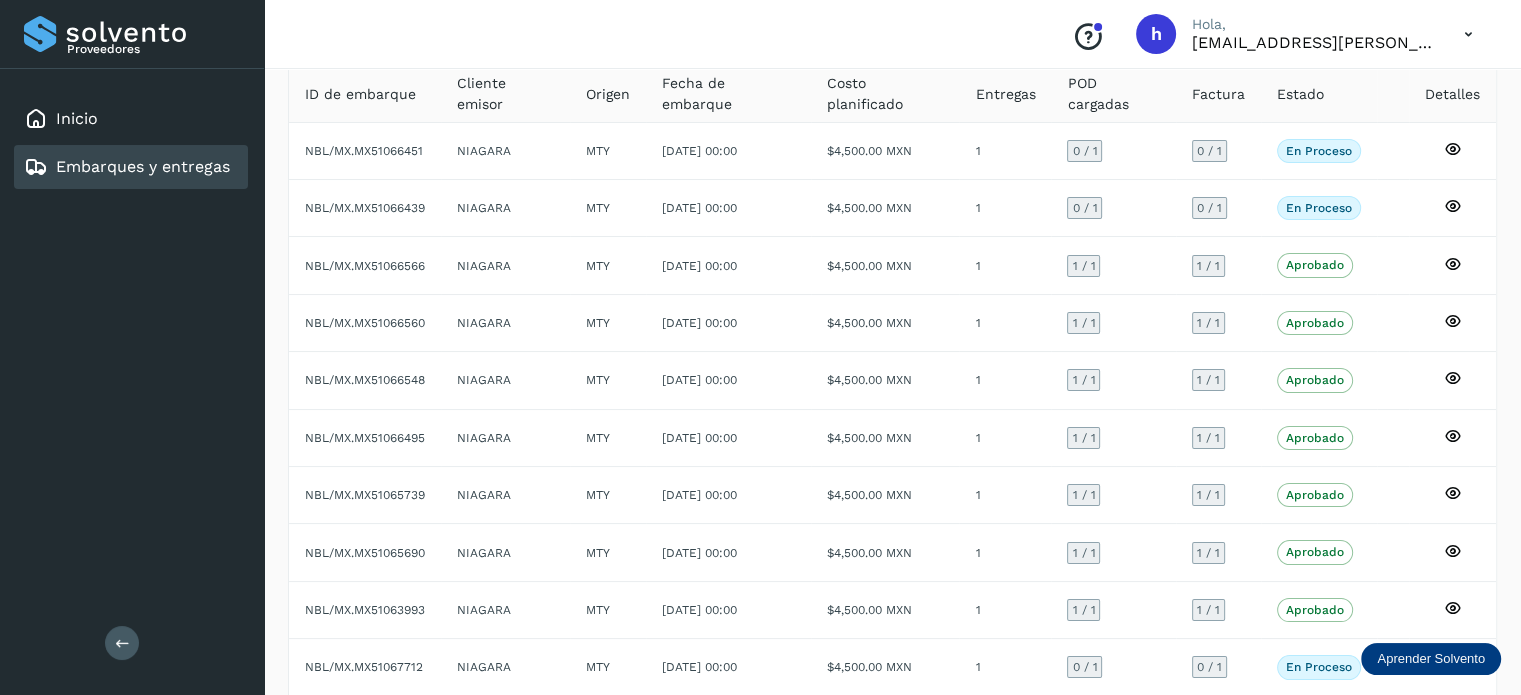 scroll, scrollTop: 224, scrollLeft: 0, axis: vertical 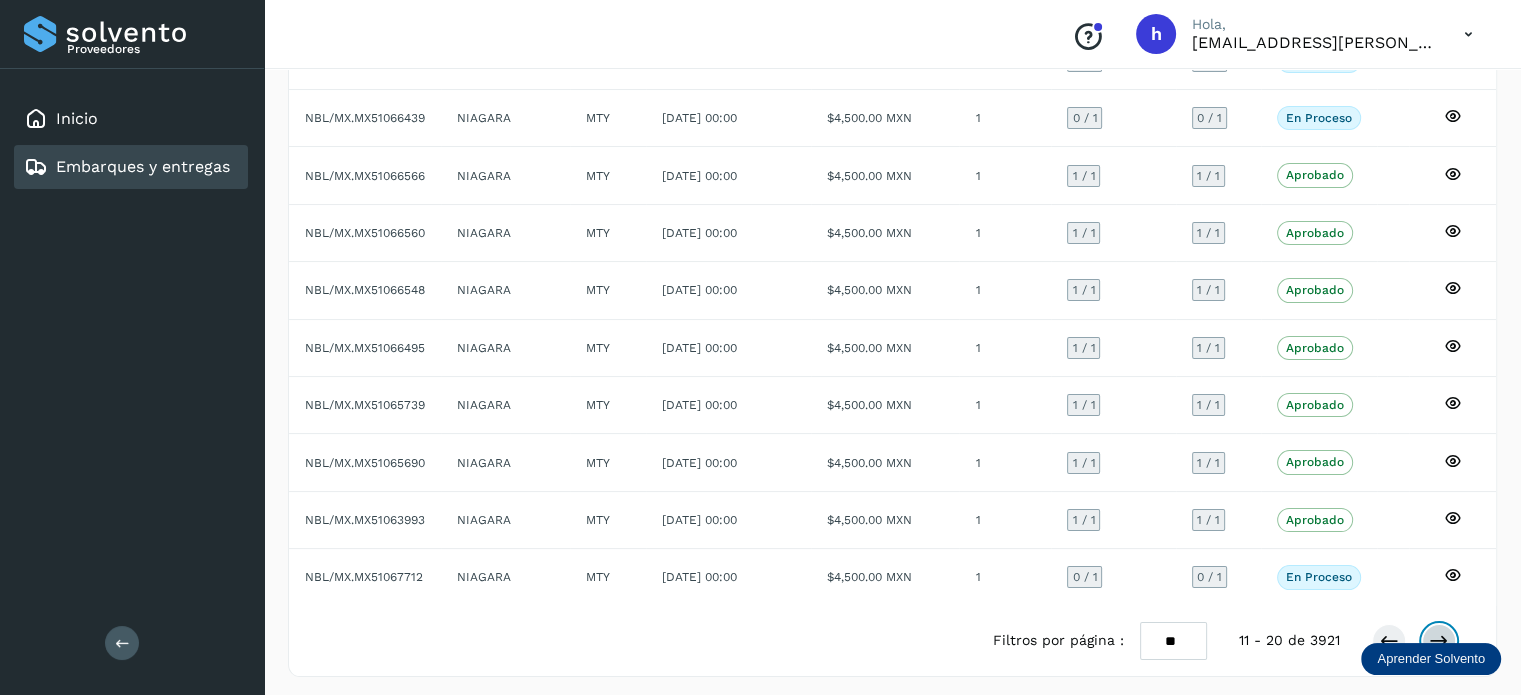 click at bounding box center (1439, 641) 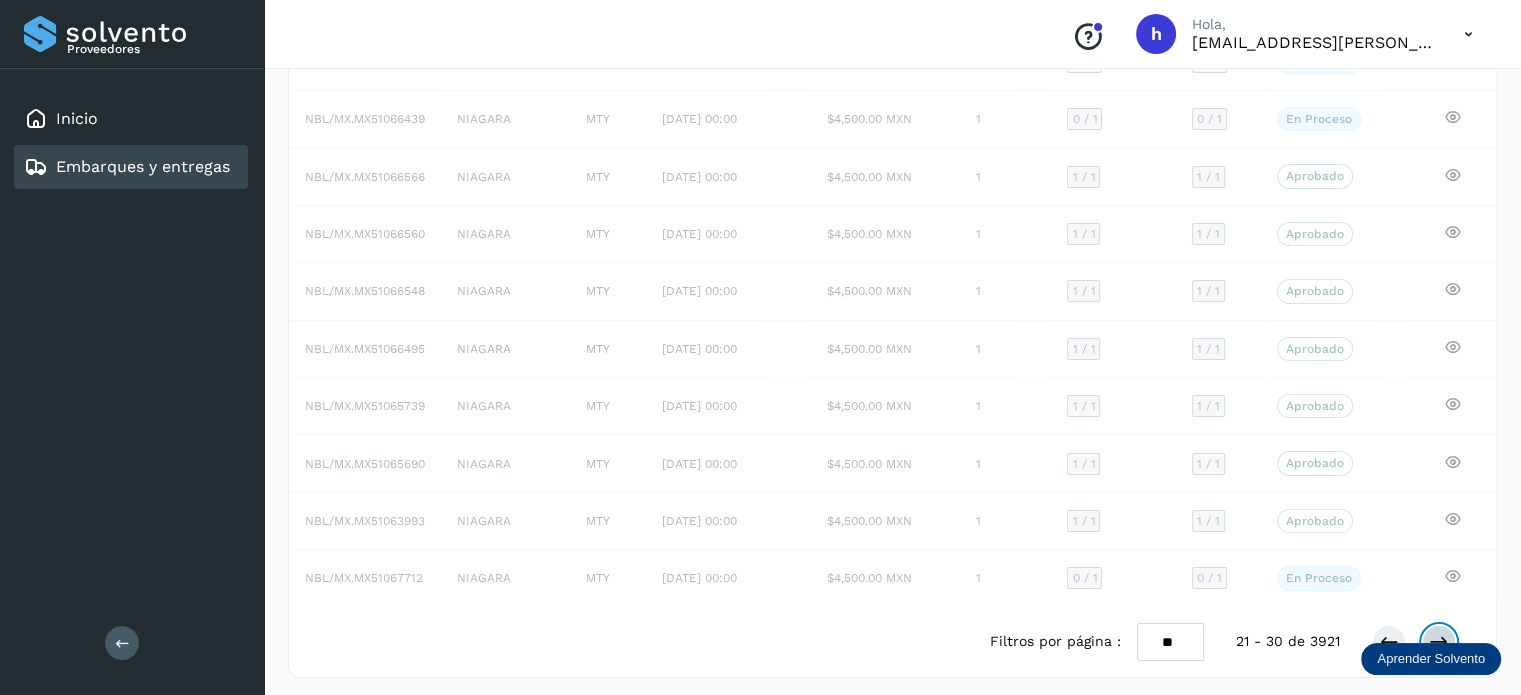 scroll, scrollTop: 224, scrollLeft: 0, axis: vertical 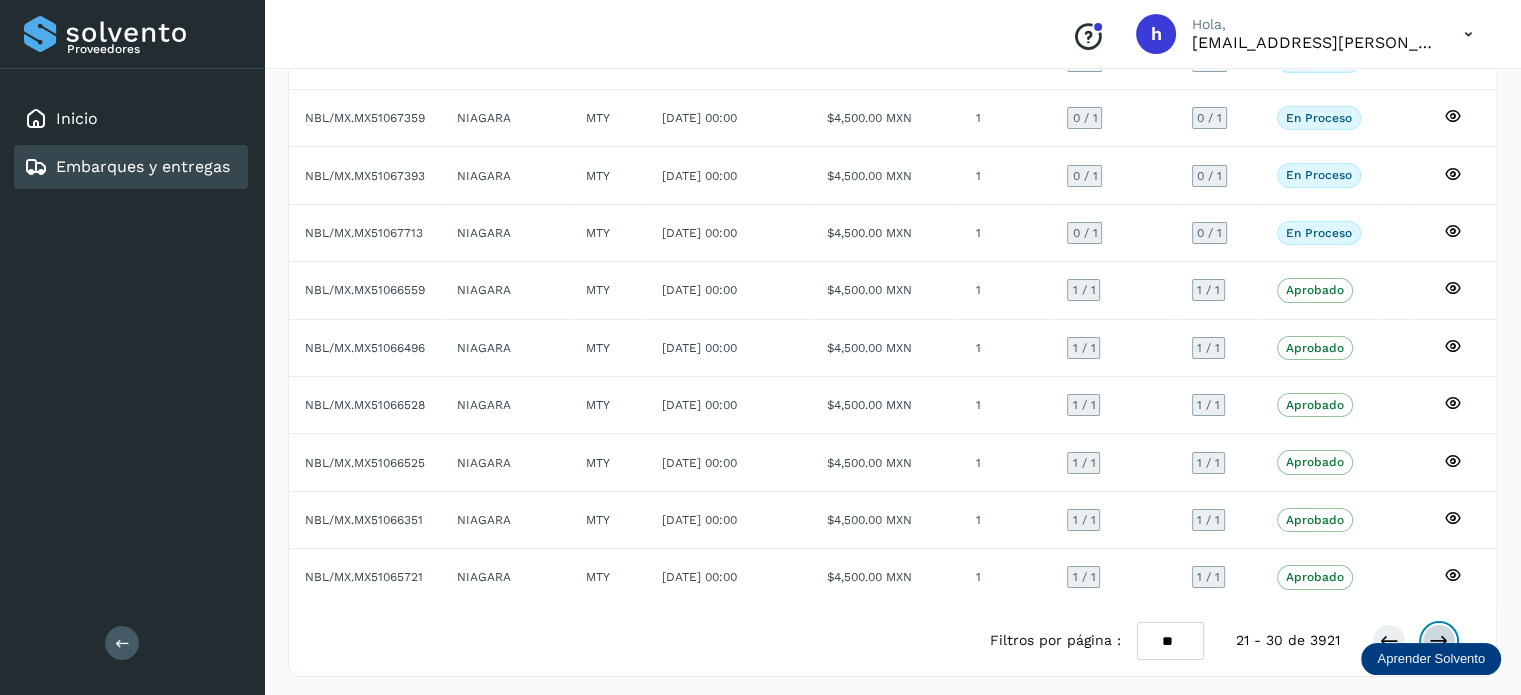 click at bounding box center [1439, 641] 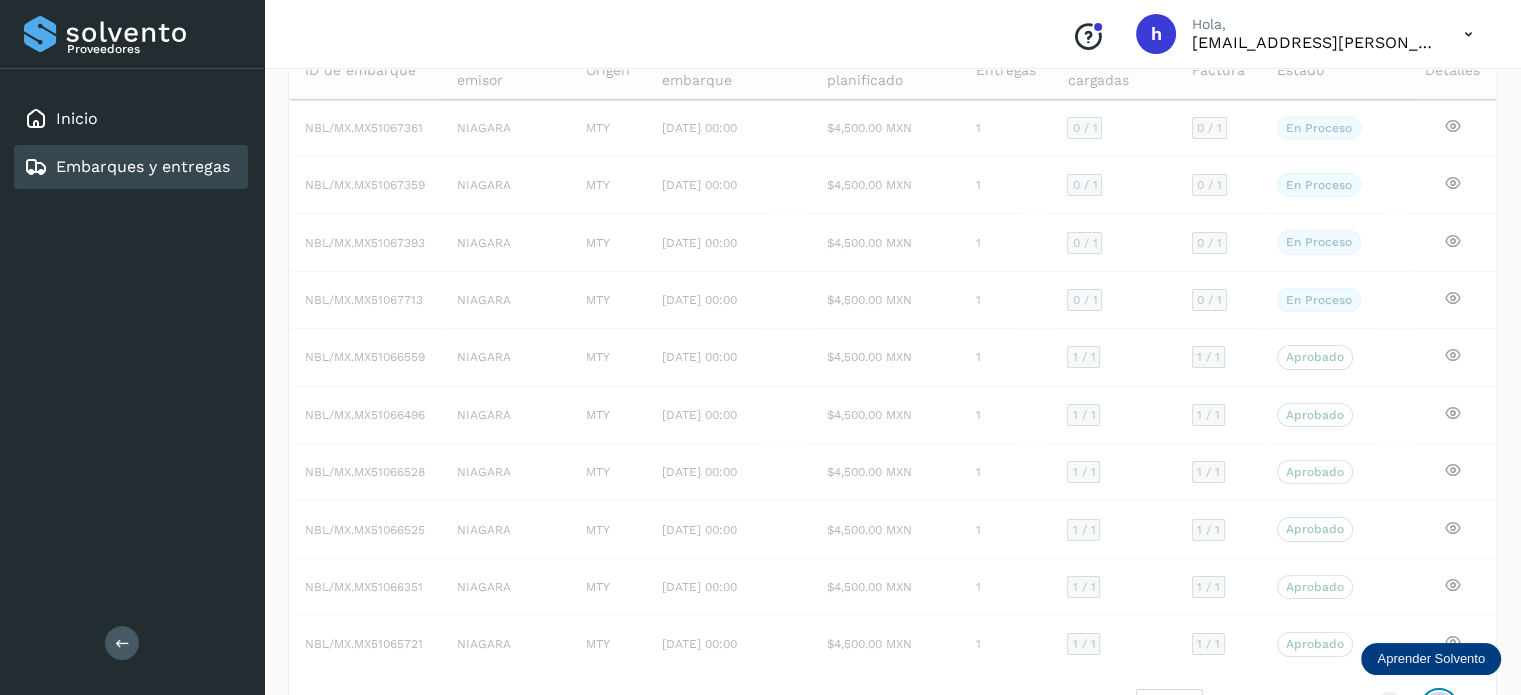 scroll, scrollTop: 224, scrollLeft: 0, axis: vertical 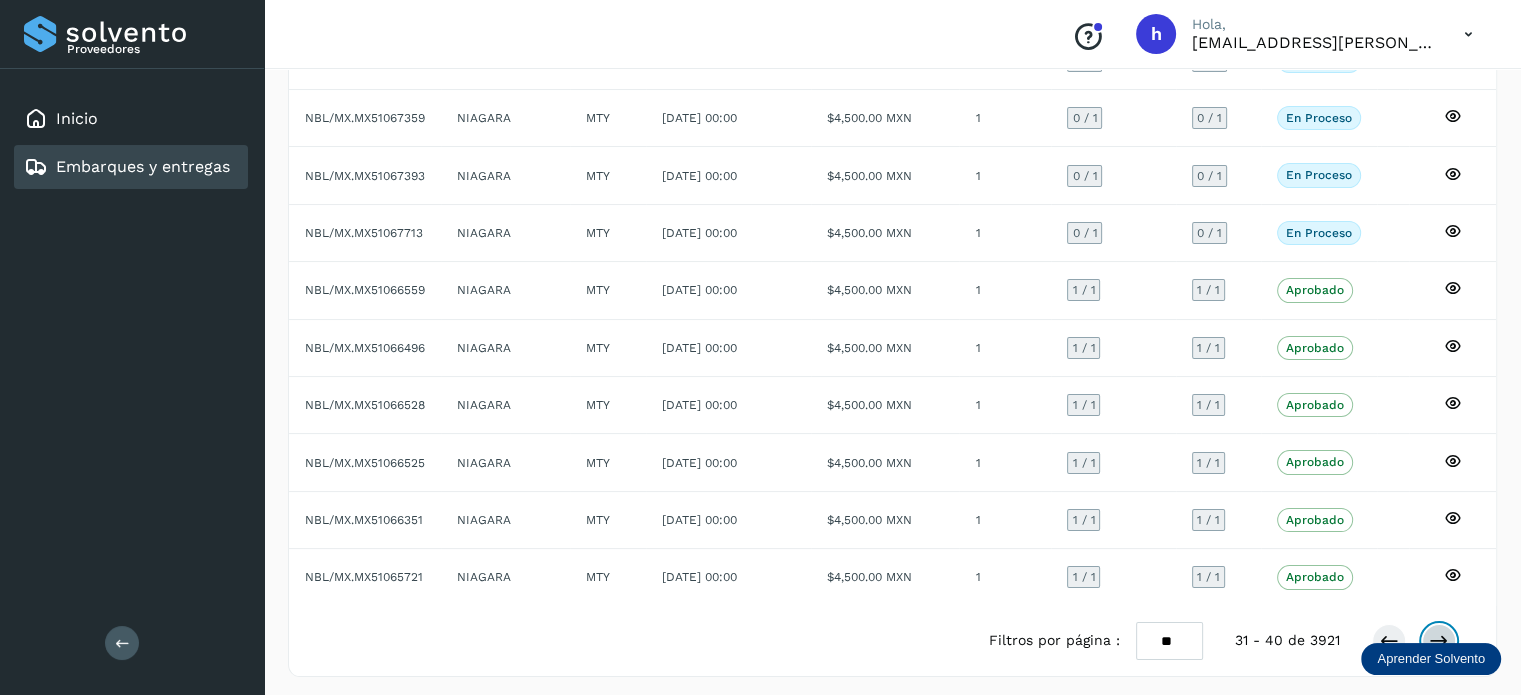 click at bounding box center [1439, 641] 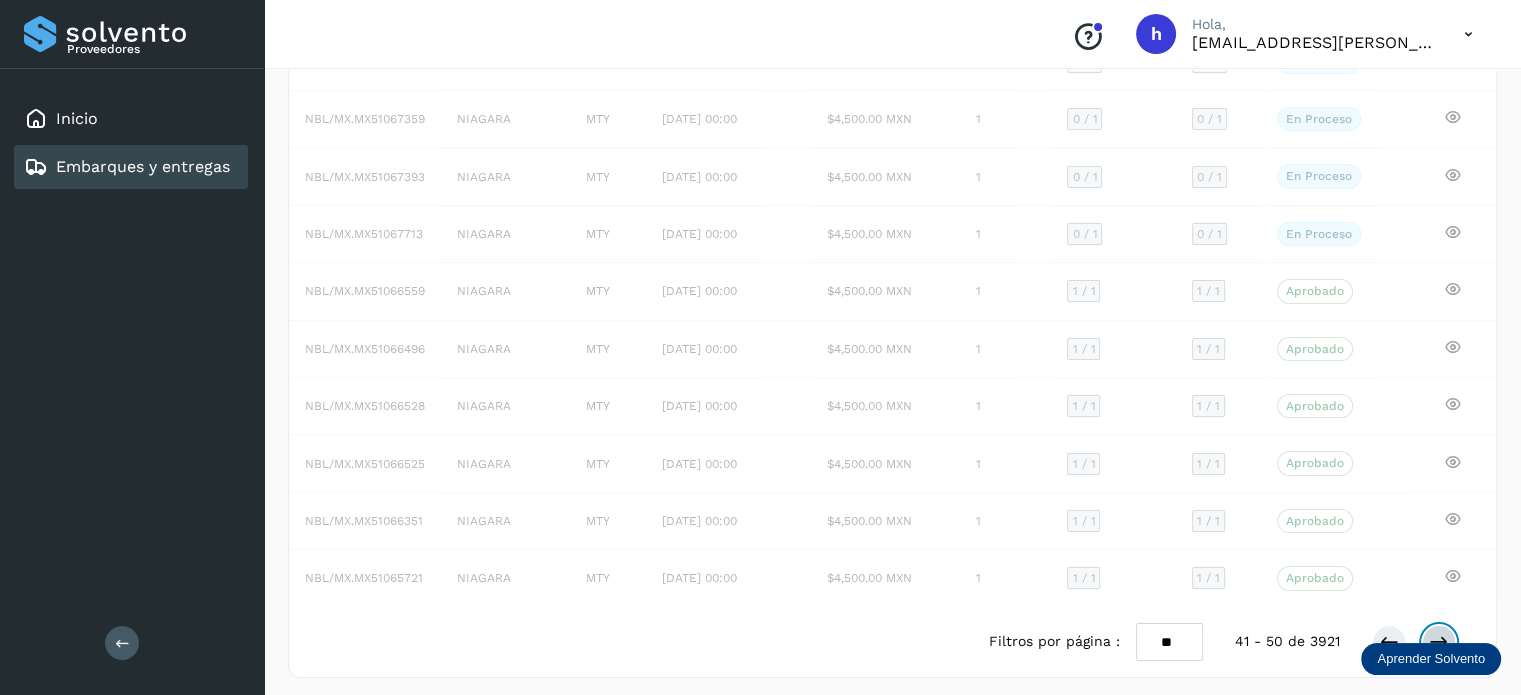 scroll, scrollTop: 224, scrollLeft: 0, axis: vertical 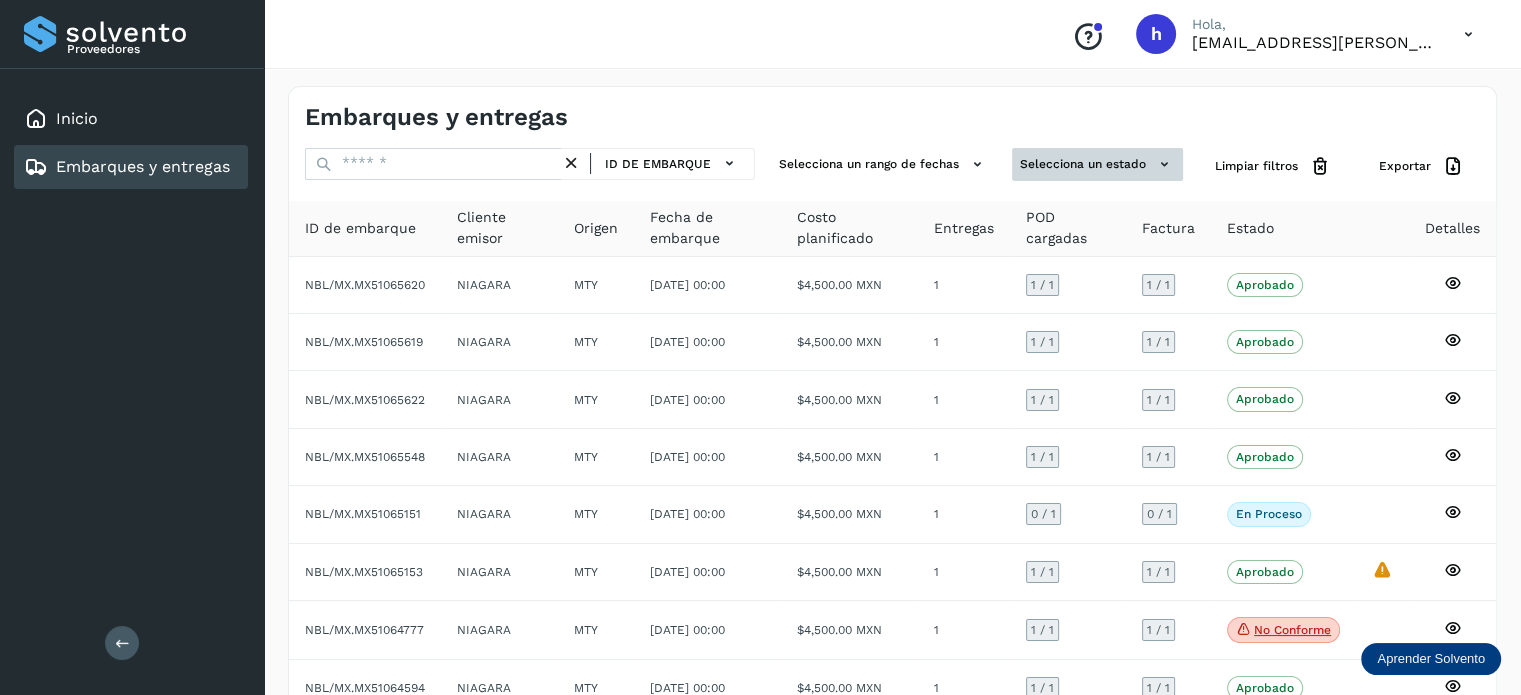 click on "Selecciona un estado" at bounding box center (1097, 164) 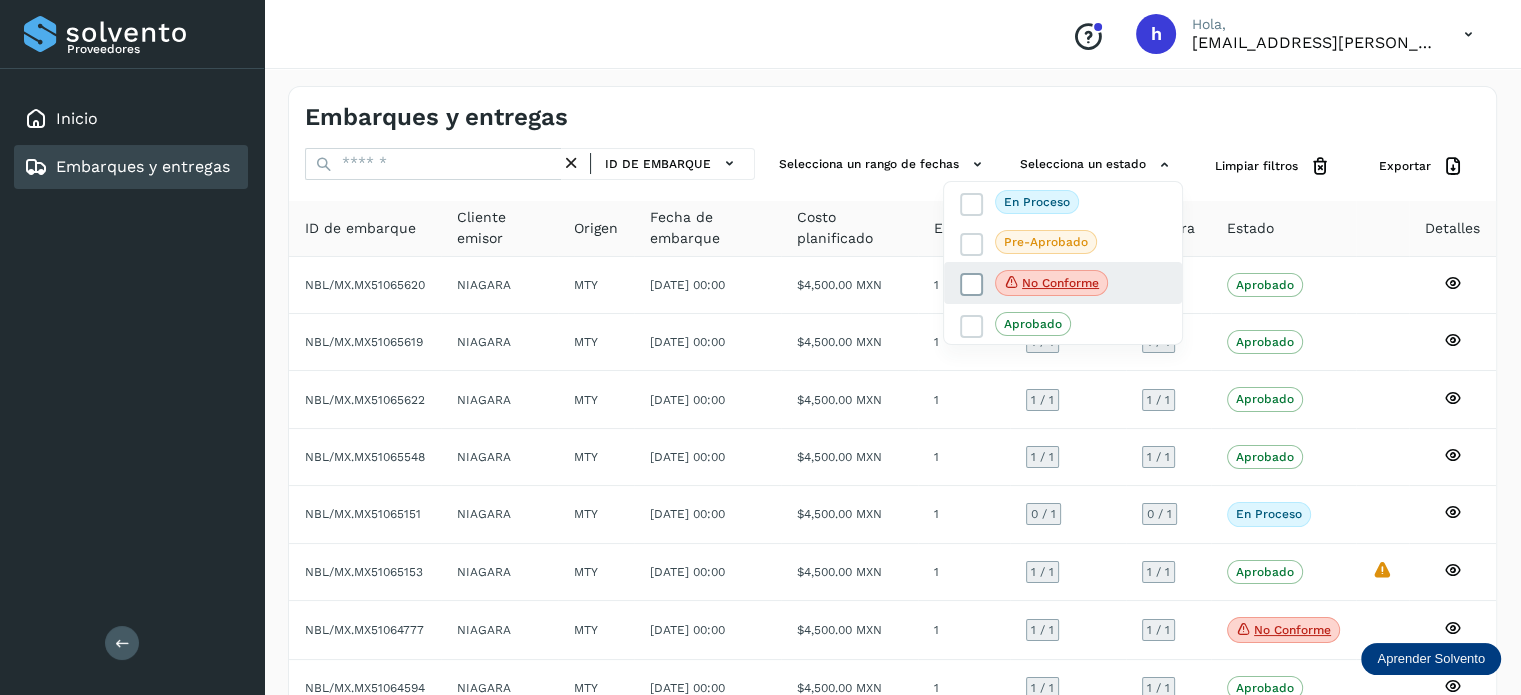click at bounding box center (972, 285) 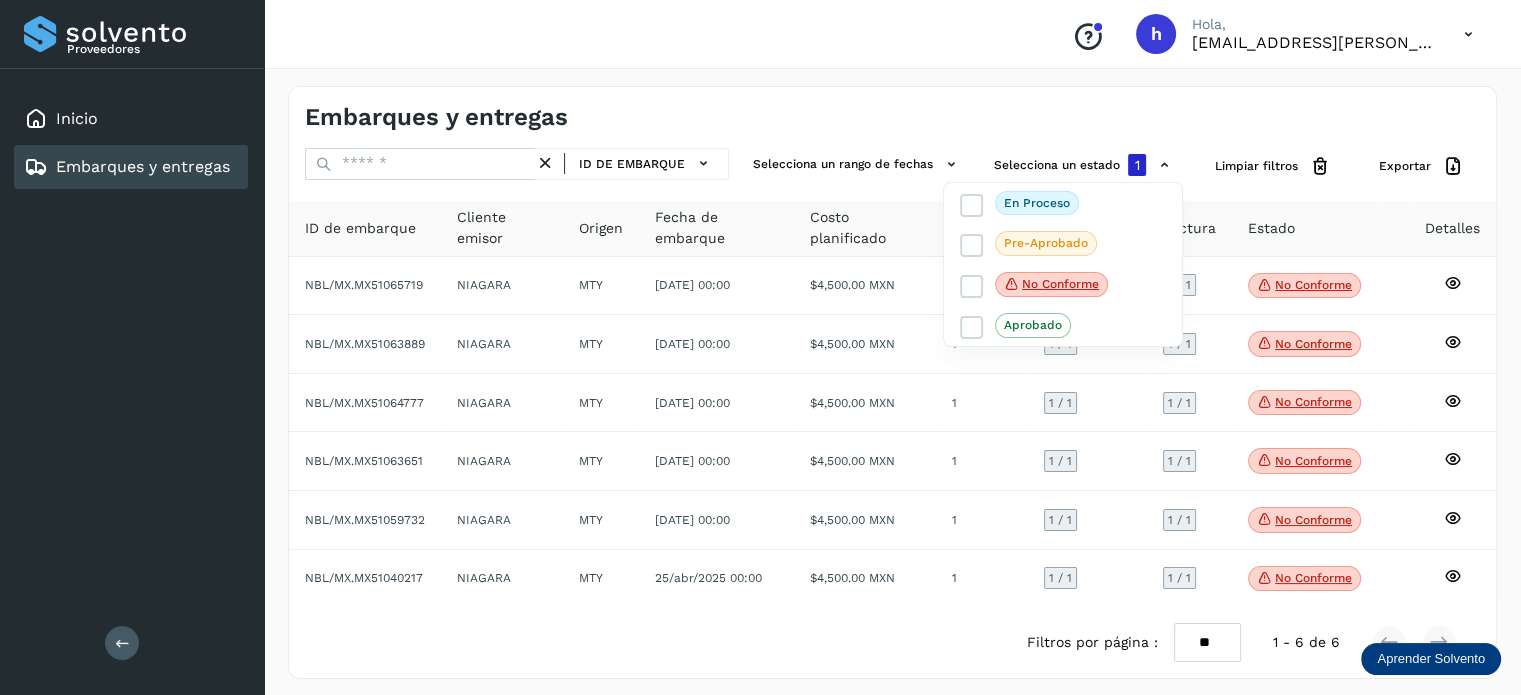 click at bounding box center [760, 347] 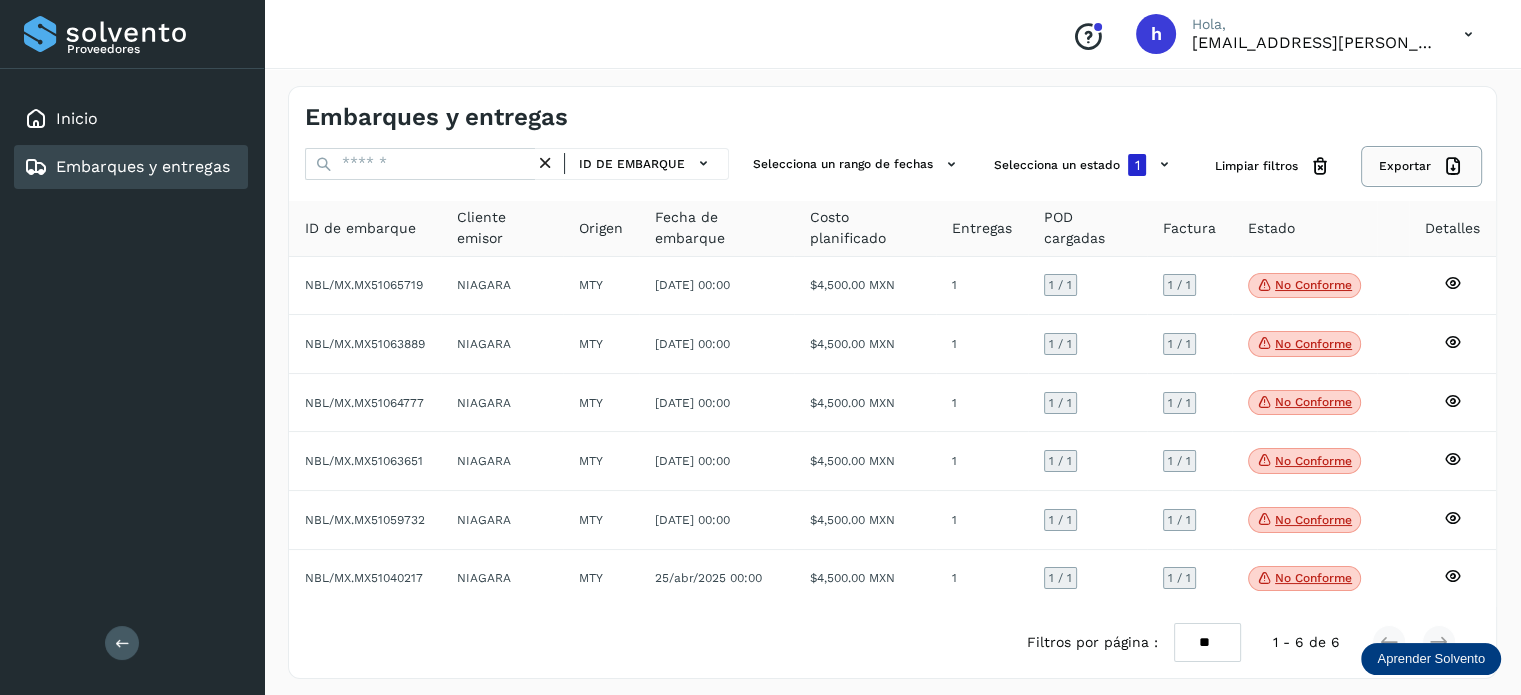 click 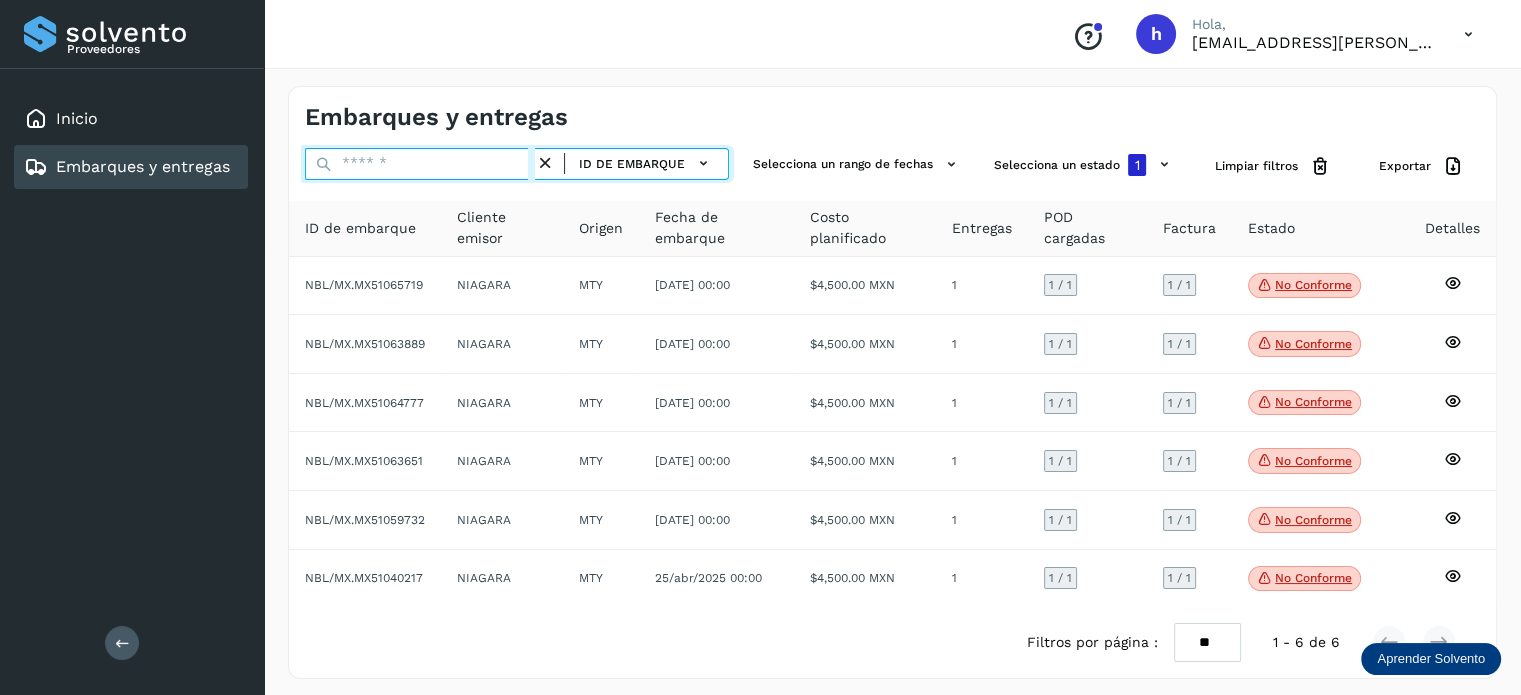 click at bounding box center [420, 164] 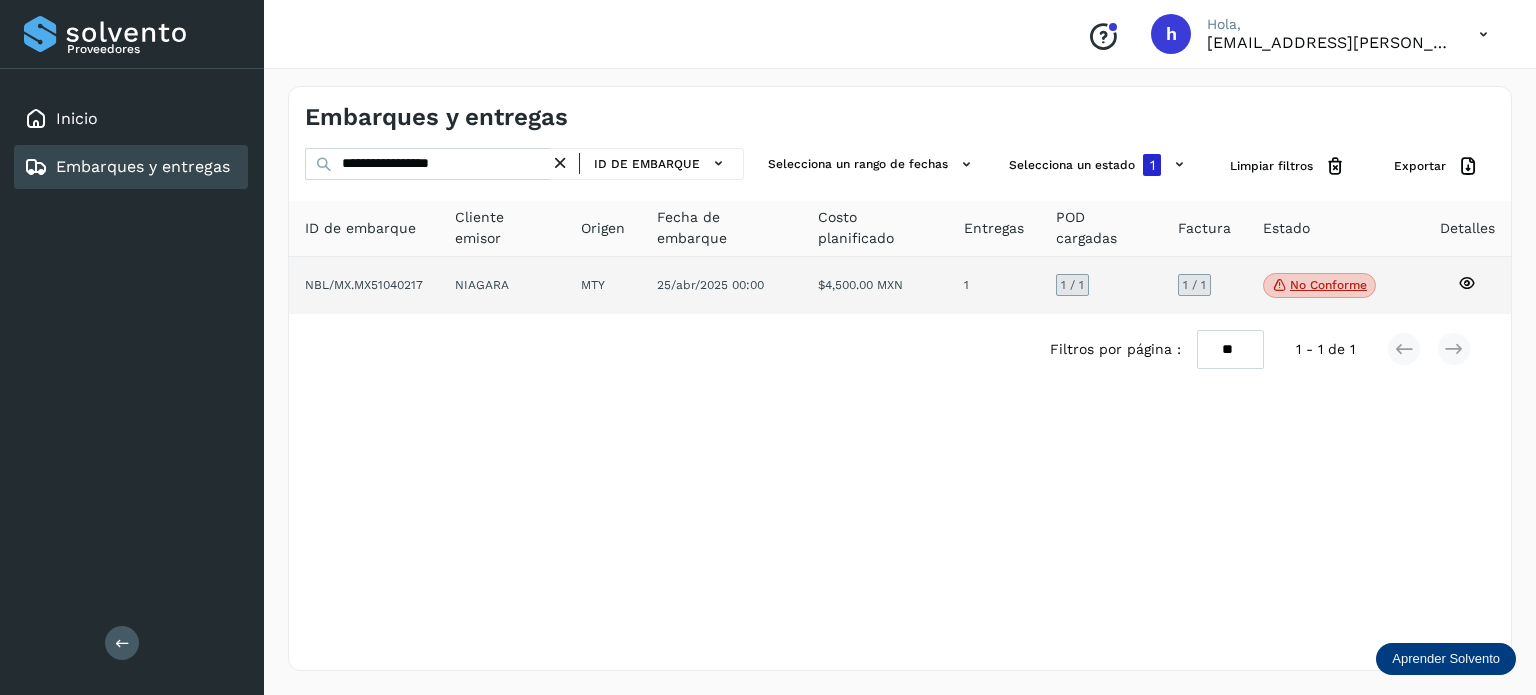 click on "No conforme" 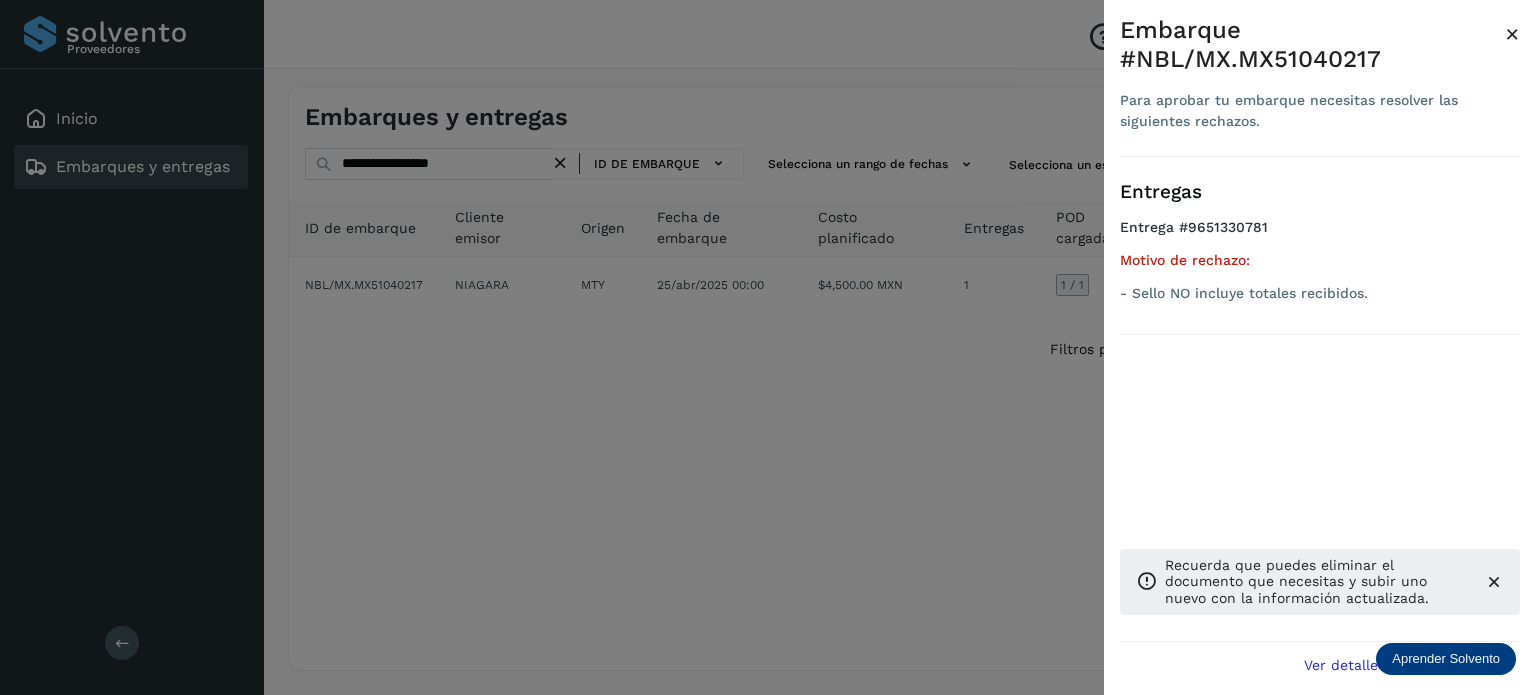 click at bounding box center (768, 347) 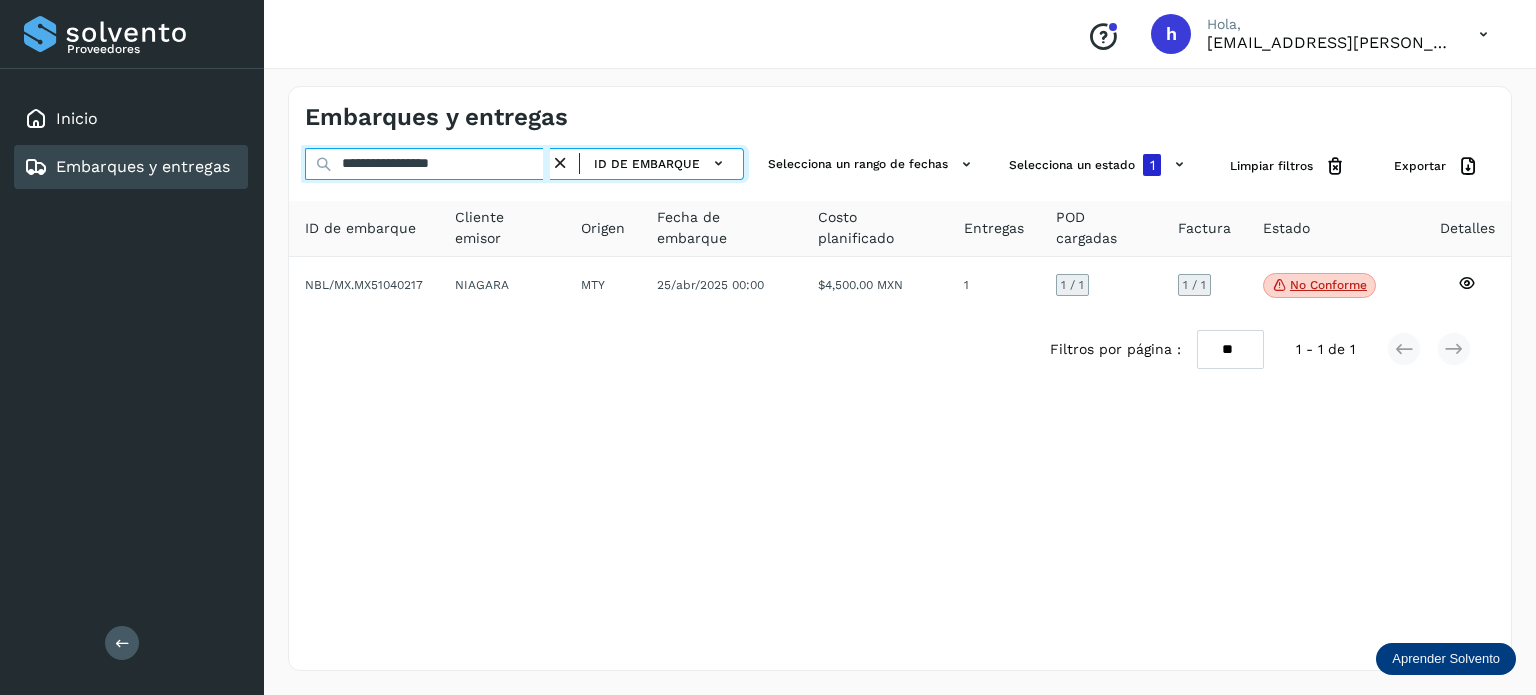 drag, startPoint x: 493, startPoint y: 169, endPoint x: 145, endPoint y: 215, distance: 351.02707 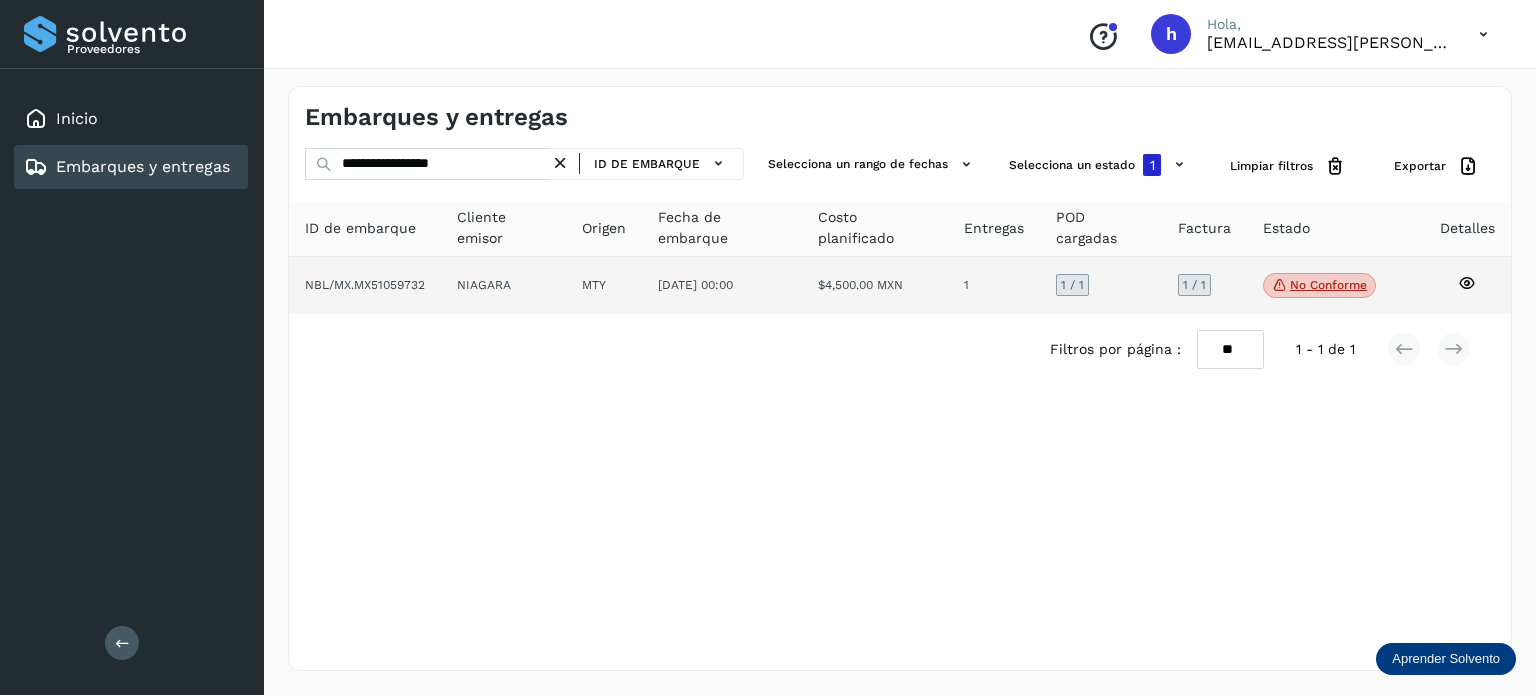 click on "No conforme" 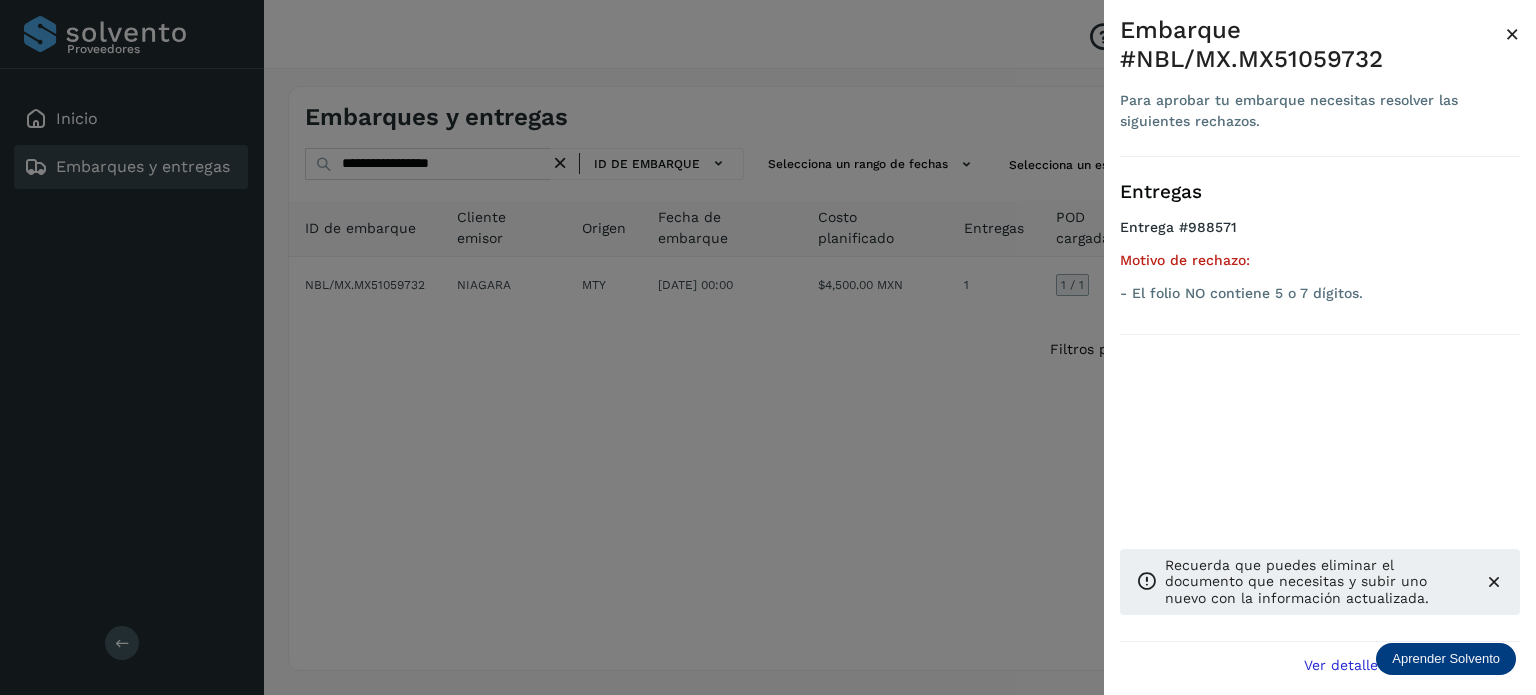 click at bounding box center (768, 347) 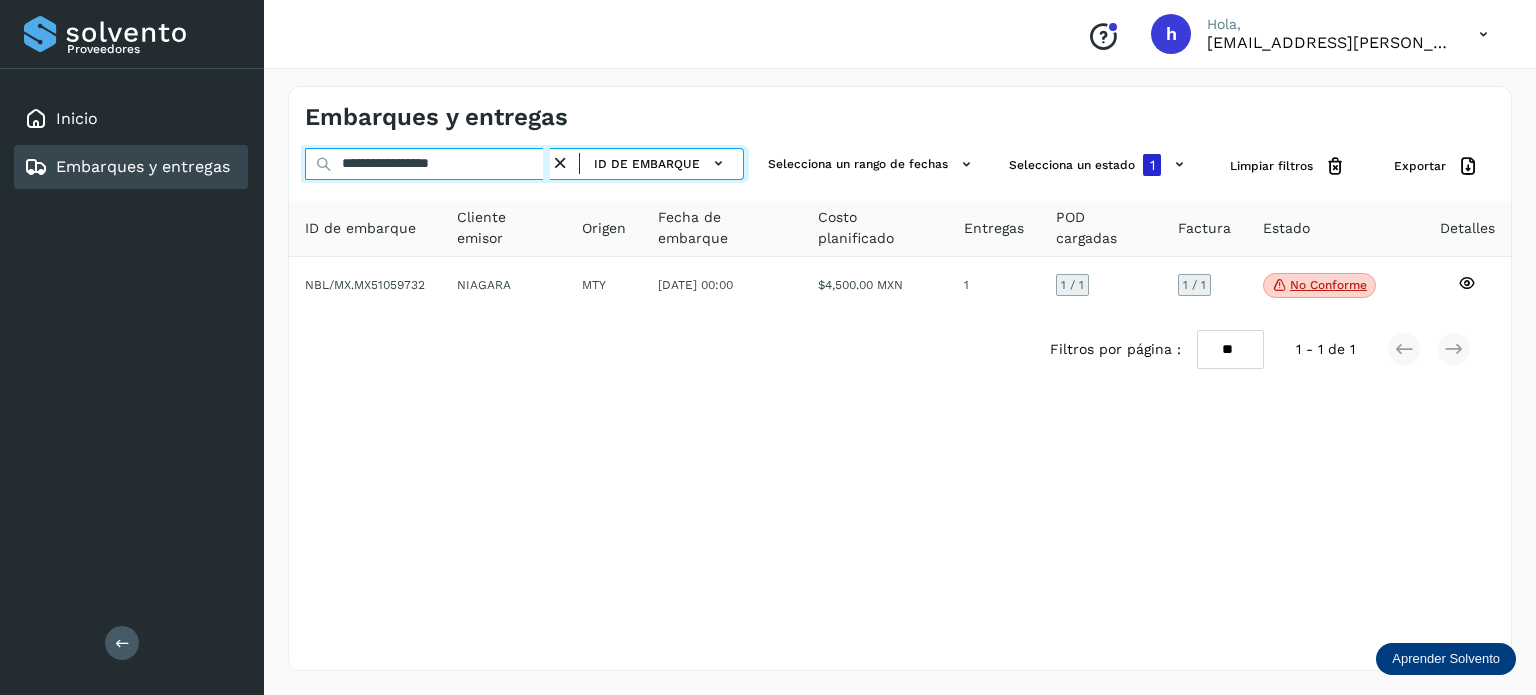 drag, startPoint x: 509, startPoint y: 153, endPoint x: 96, endPoint y: 143, distance: 413.12103 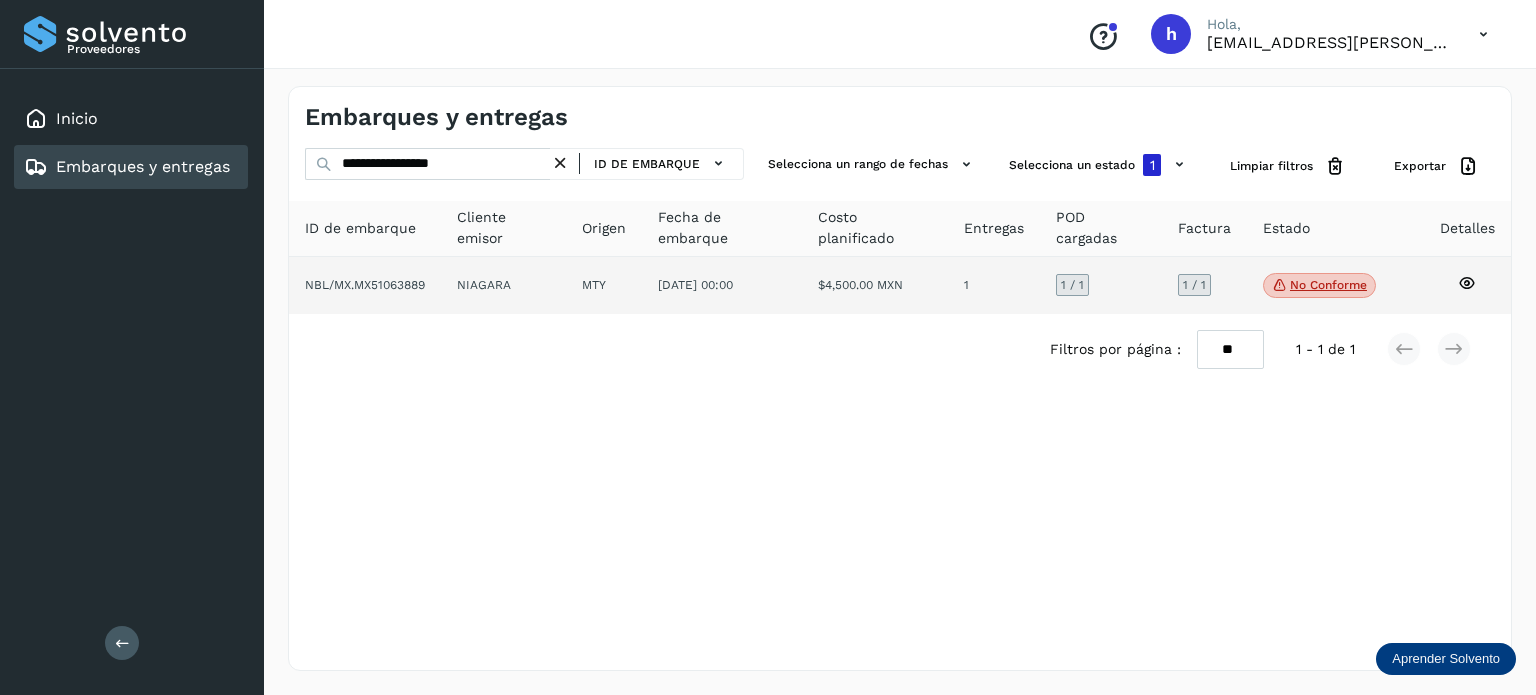 click on "No conforme" 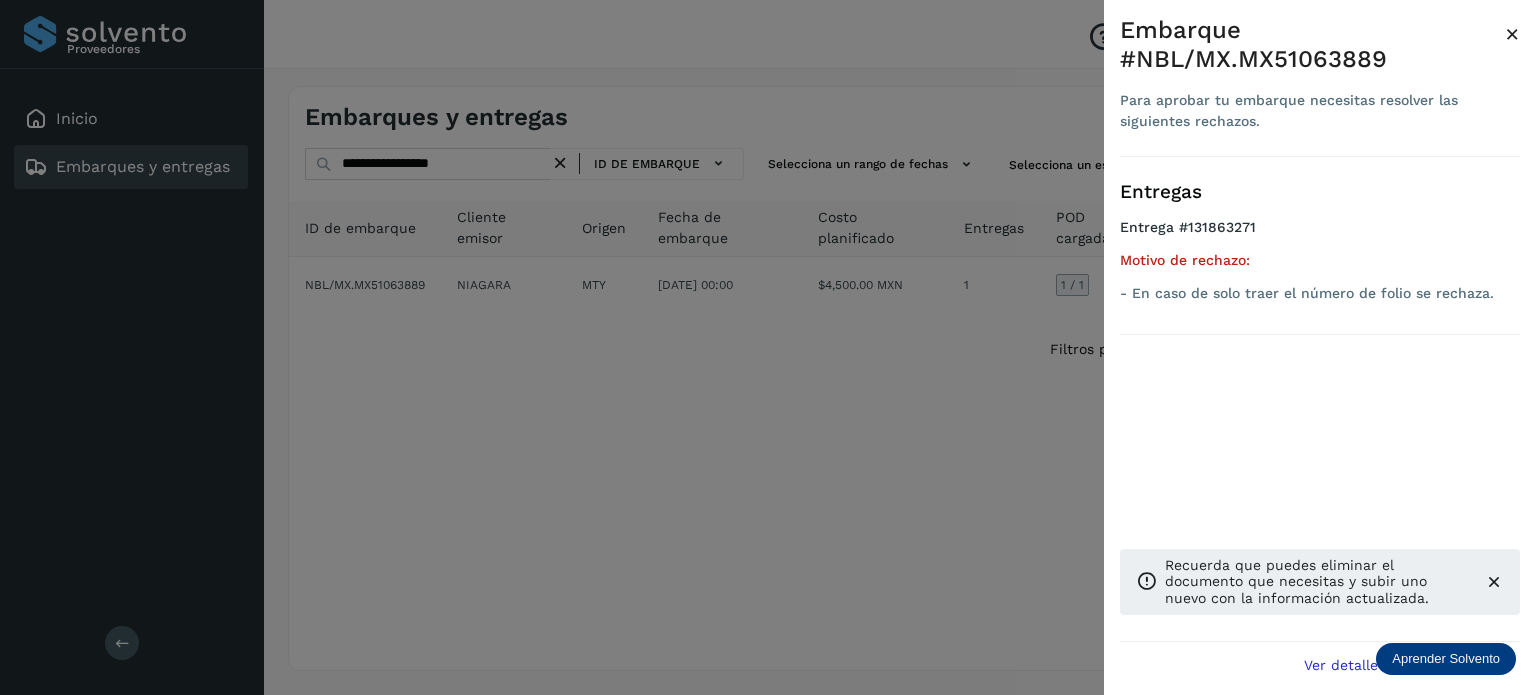 click at bounding box center (768, 347) 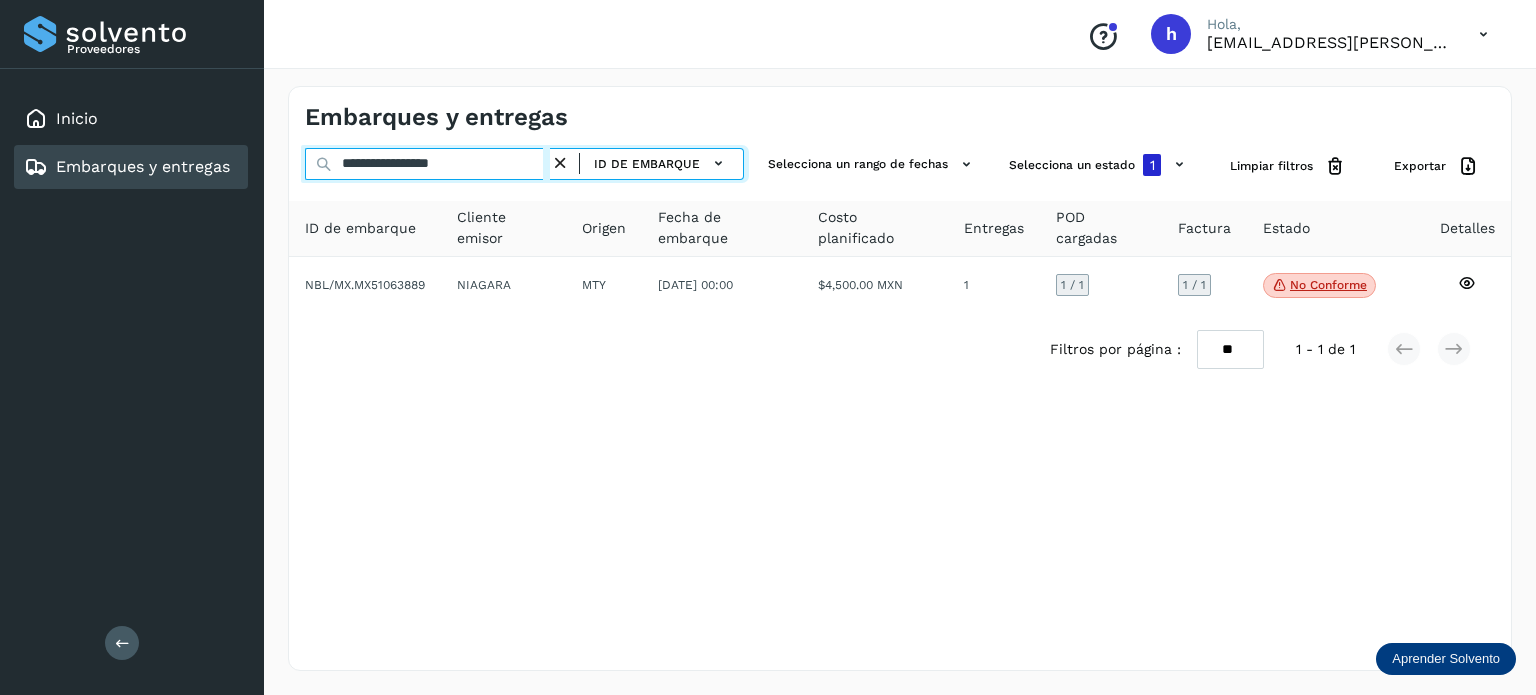 drag, startPoint x: 517, startPoint y: 158, endPoint x: 89, endPoint y: 151, distance: 428.05725 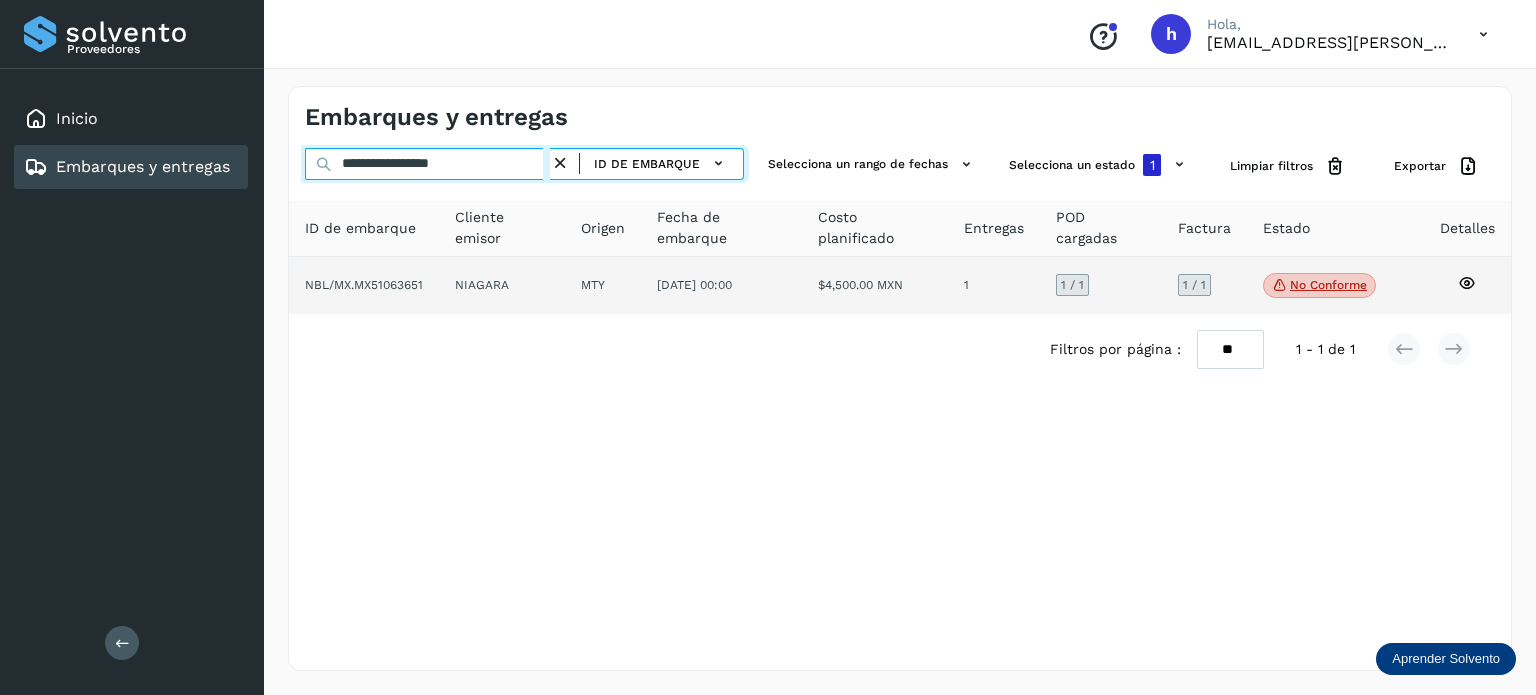 type on "**********" 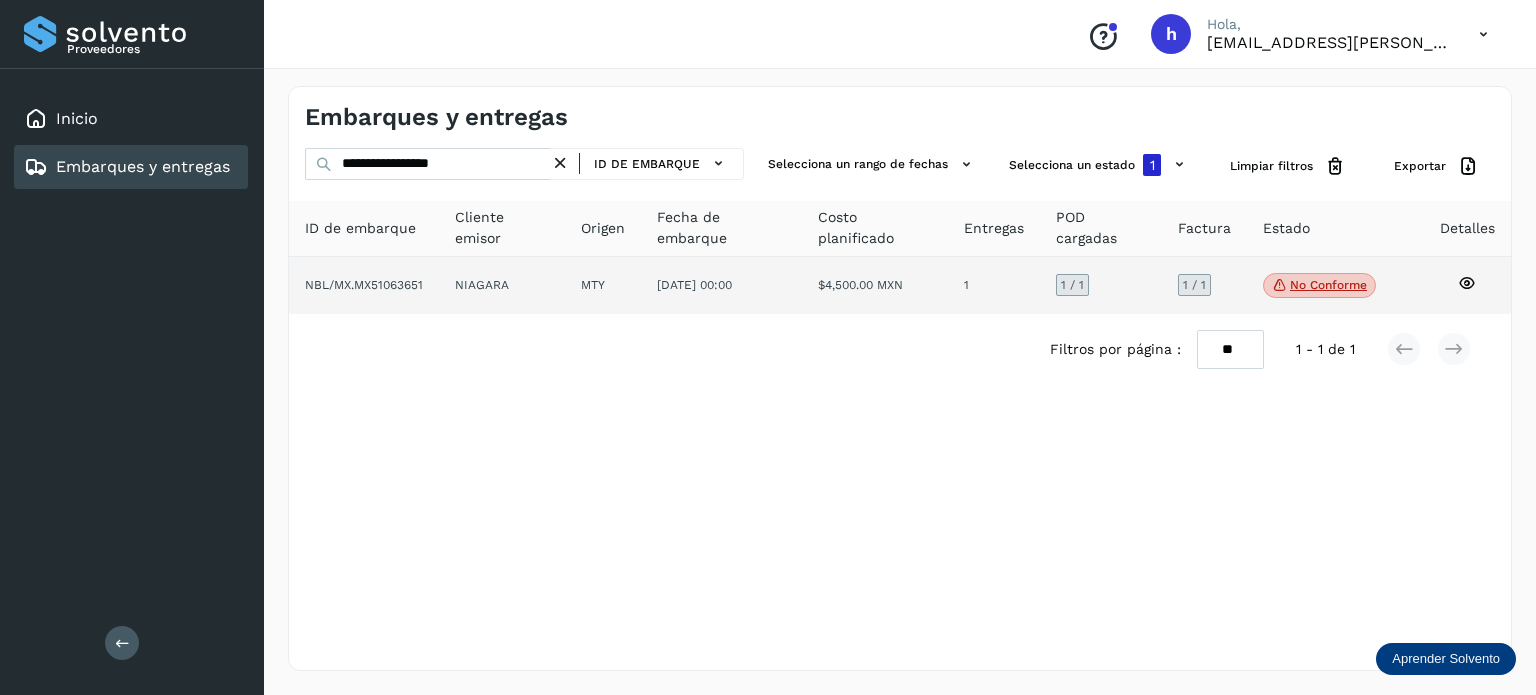 click on "NBL/MX.MX51063651" 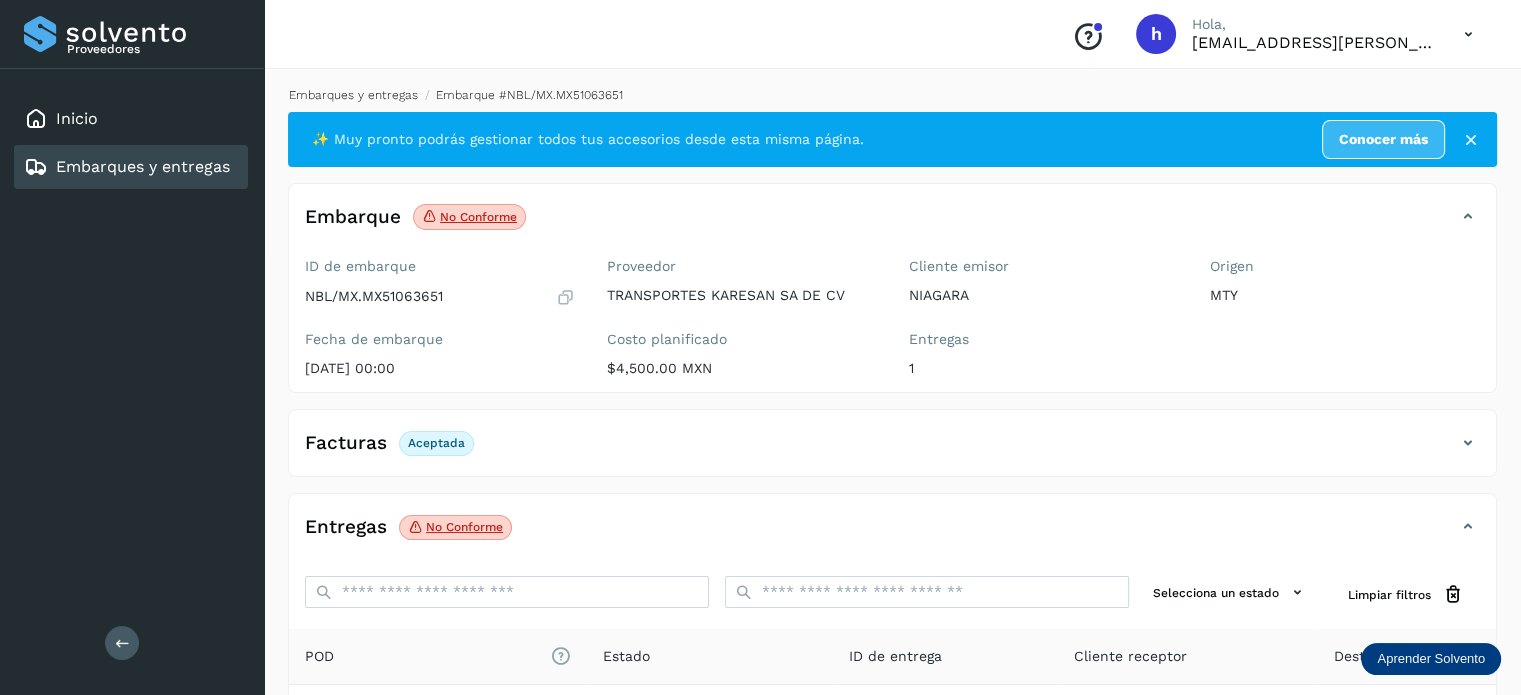 click on "Embarques y entregas" at bounding box center (353, 95) 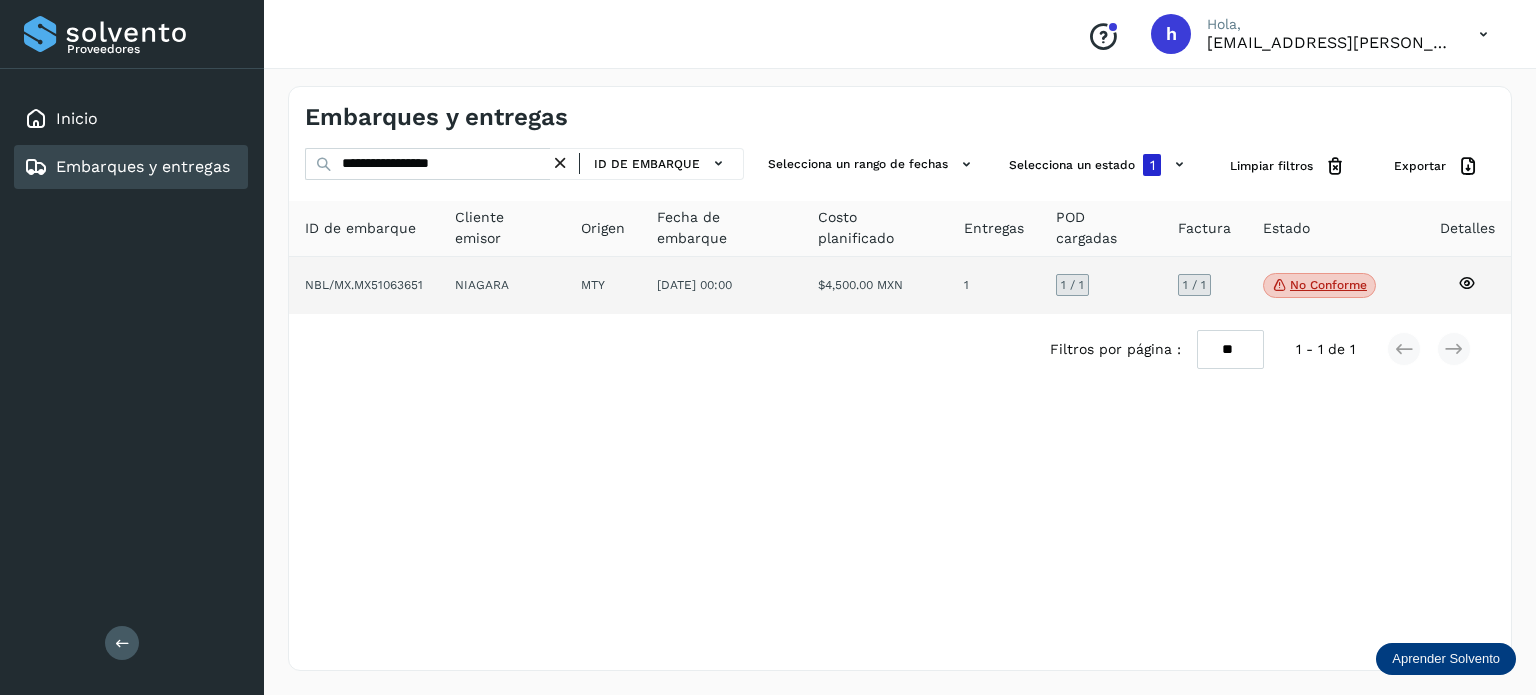 click on "No conforme" 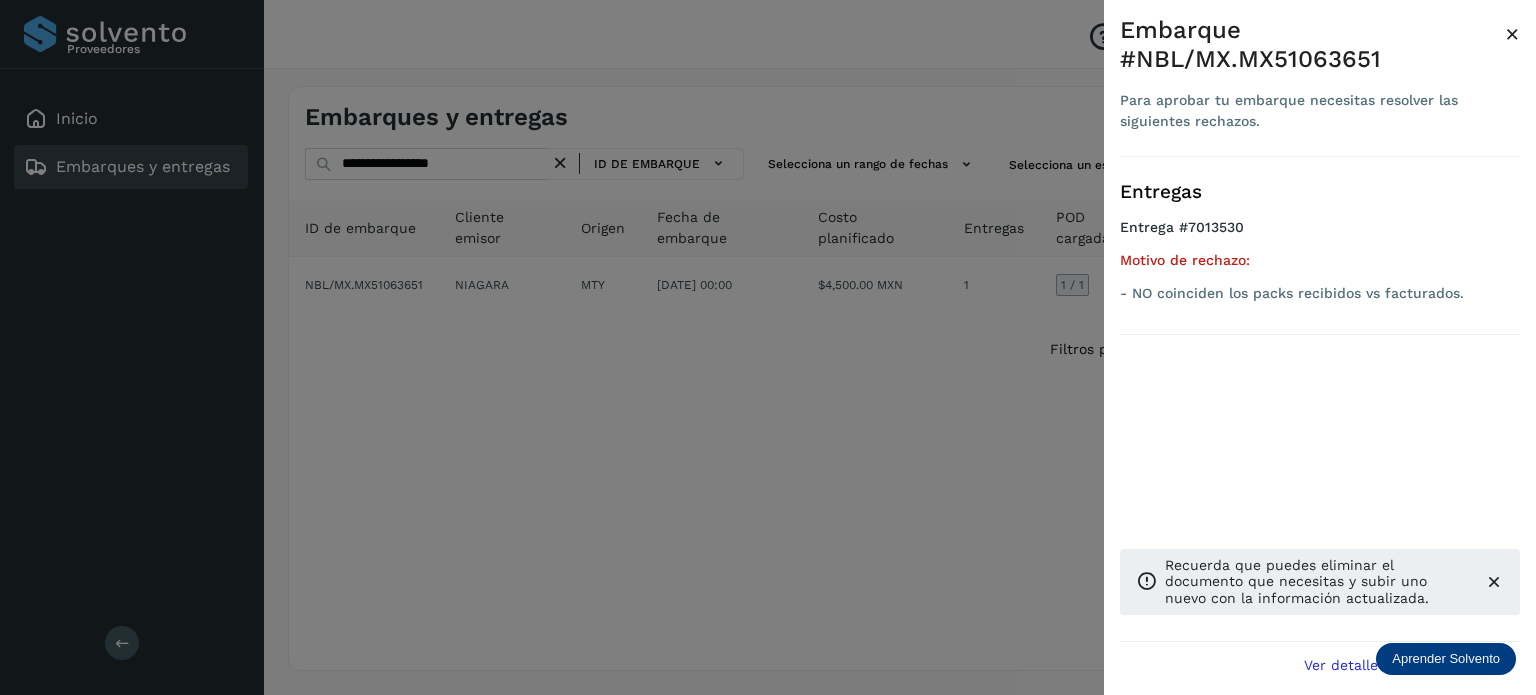 click at bounding box center [768, 347] 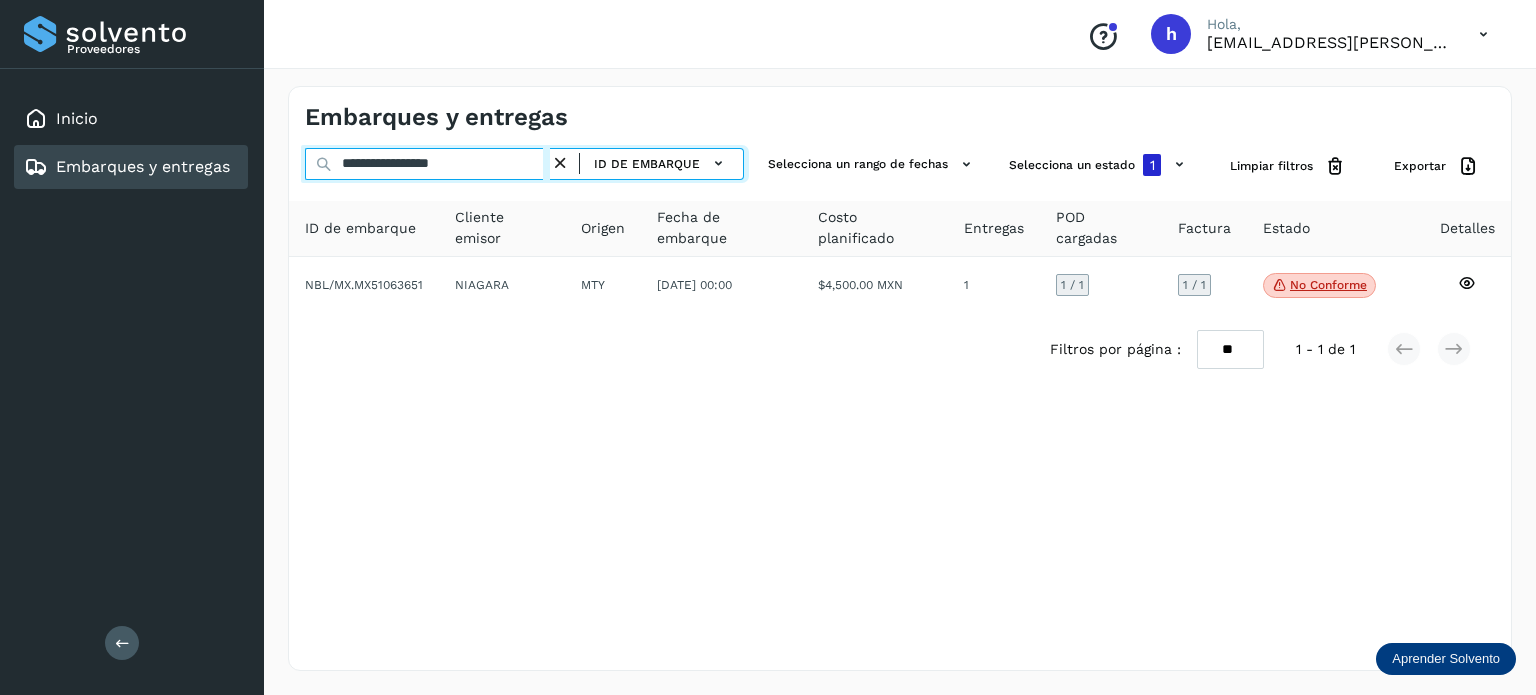 drag, startPoint x: 507, startPoint y: 166, endPoint x: 54, endPoint y: 183, distance: 453.31888 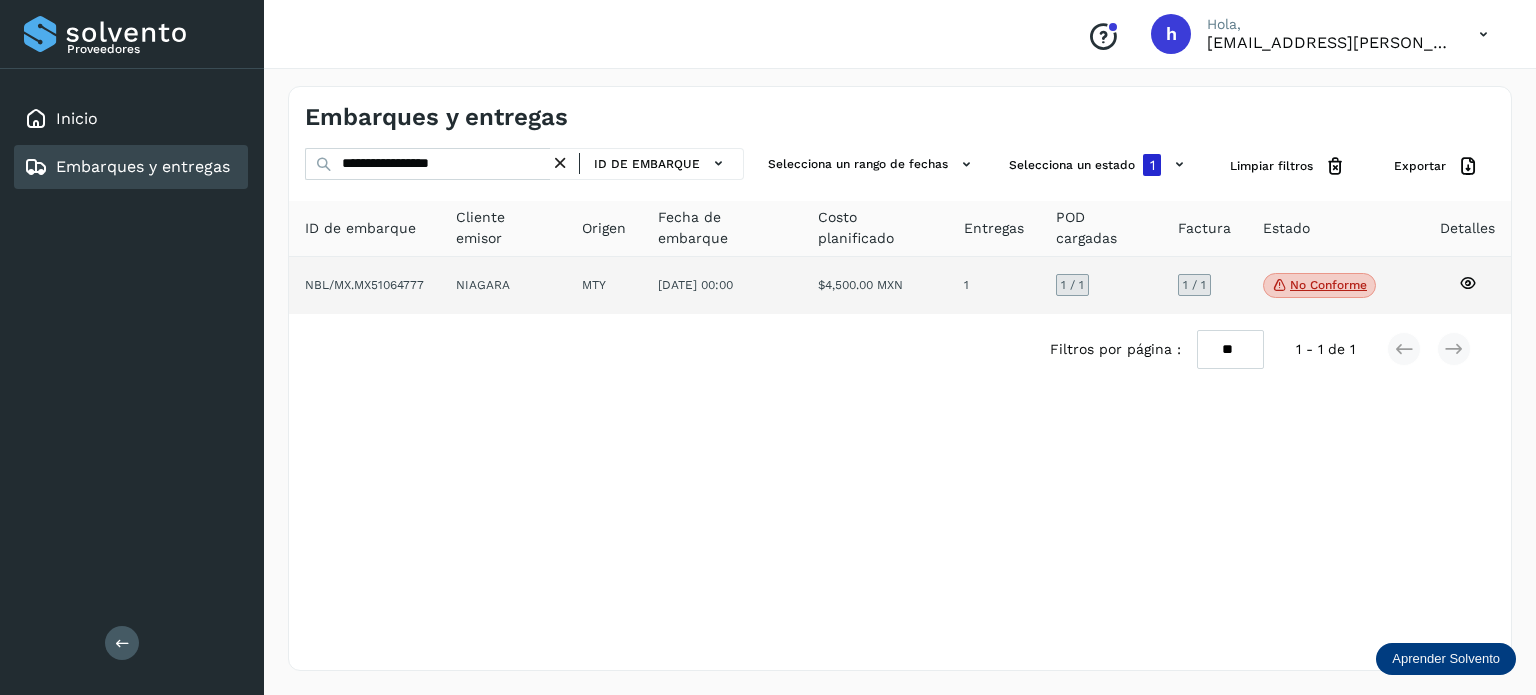 click on "No conforme" 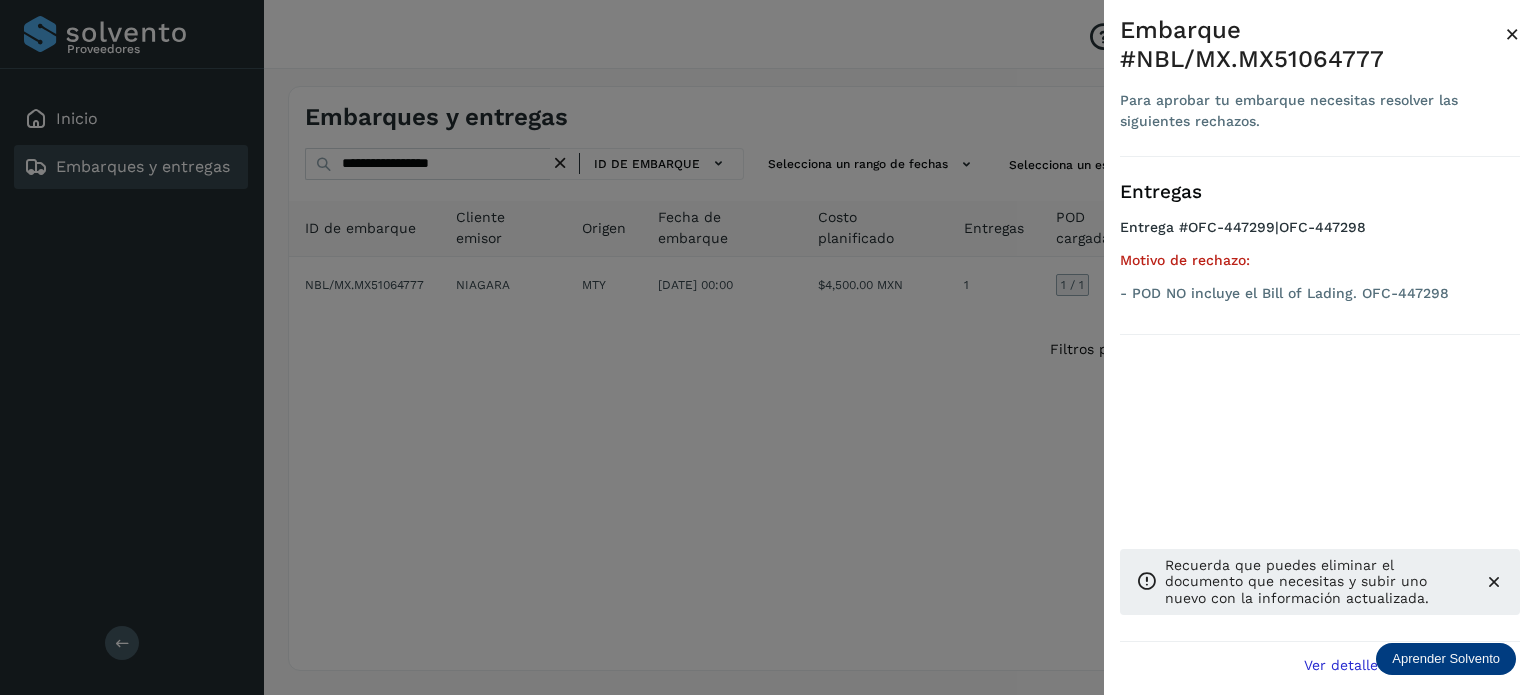 click at bounding box center [768, 347] 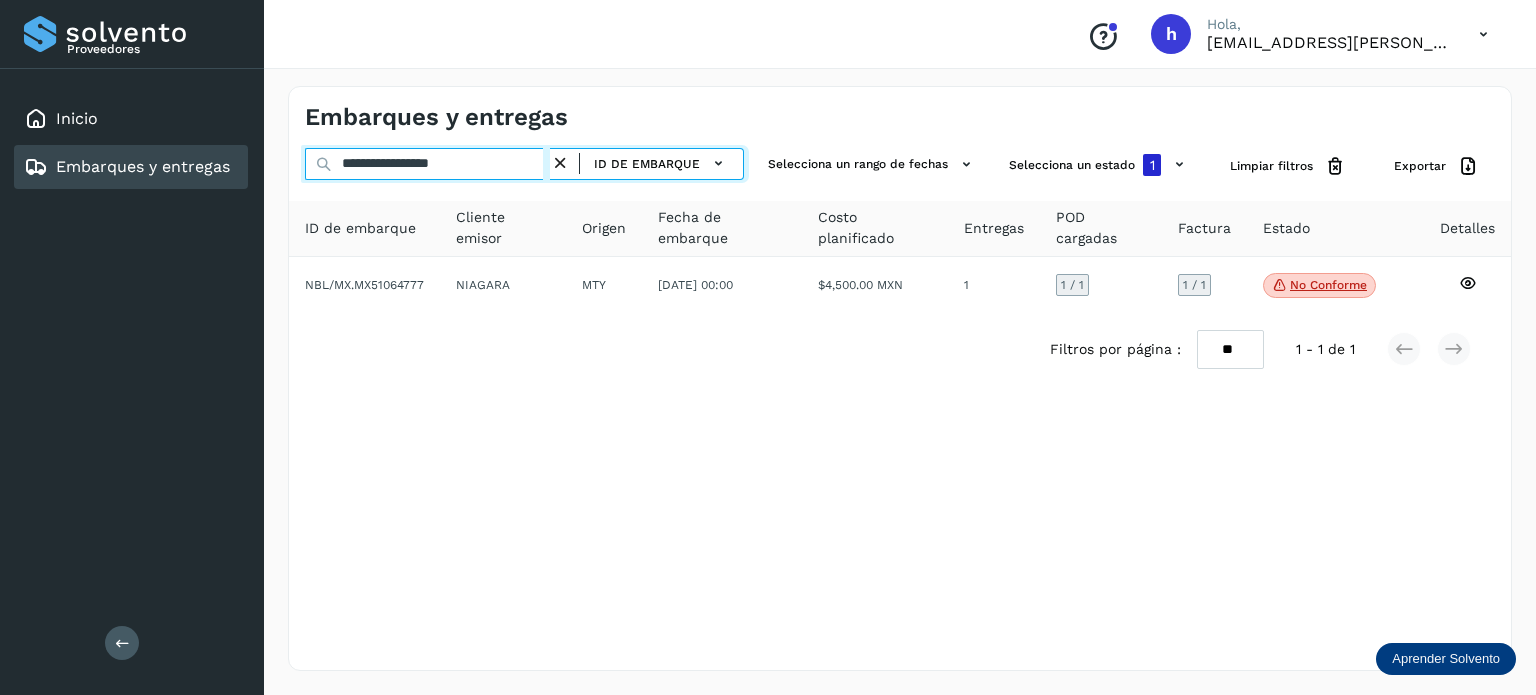 drag, startPoint x: 512, startPoint y: 164, endPoint x: 63, endPoint y: 175, distance: 449.13474 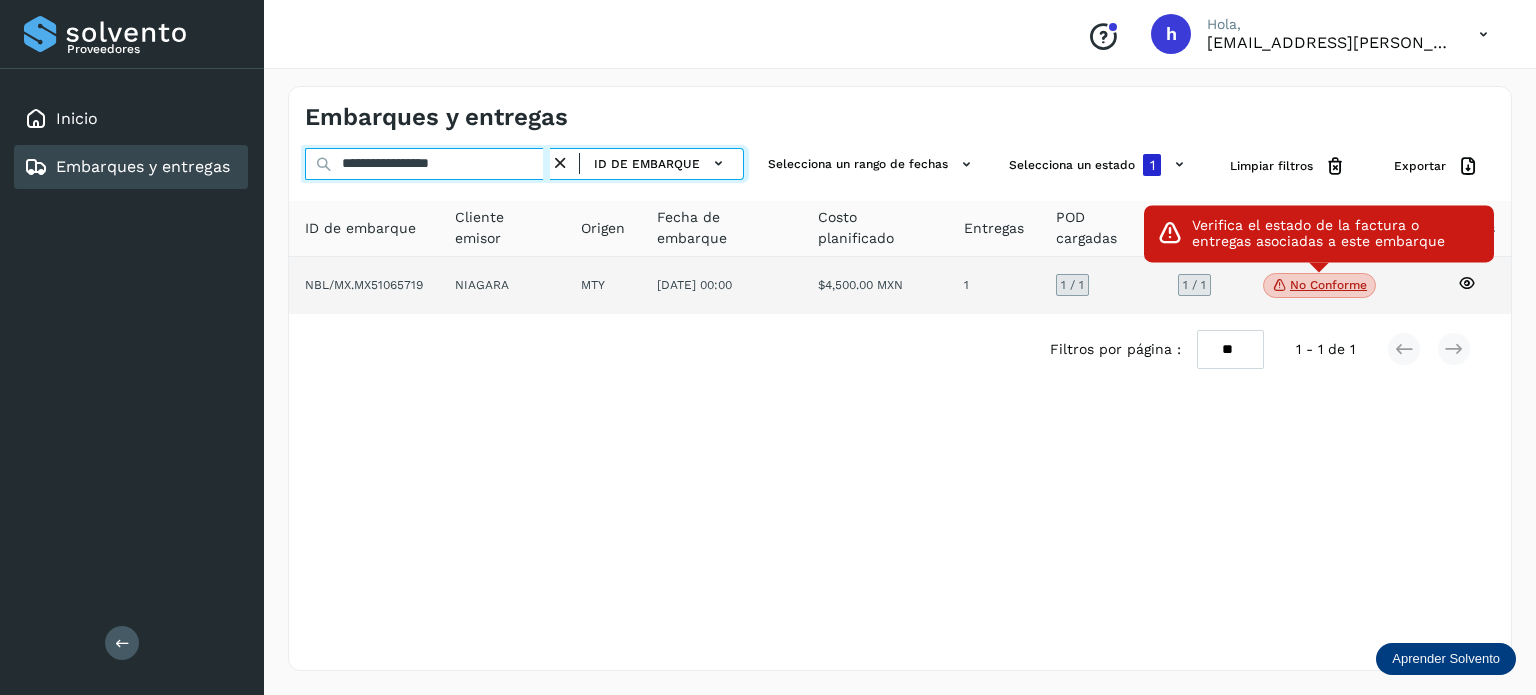 type on "**********" 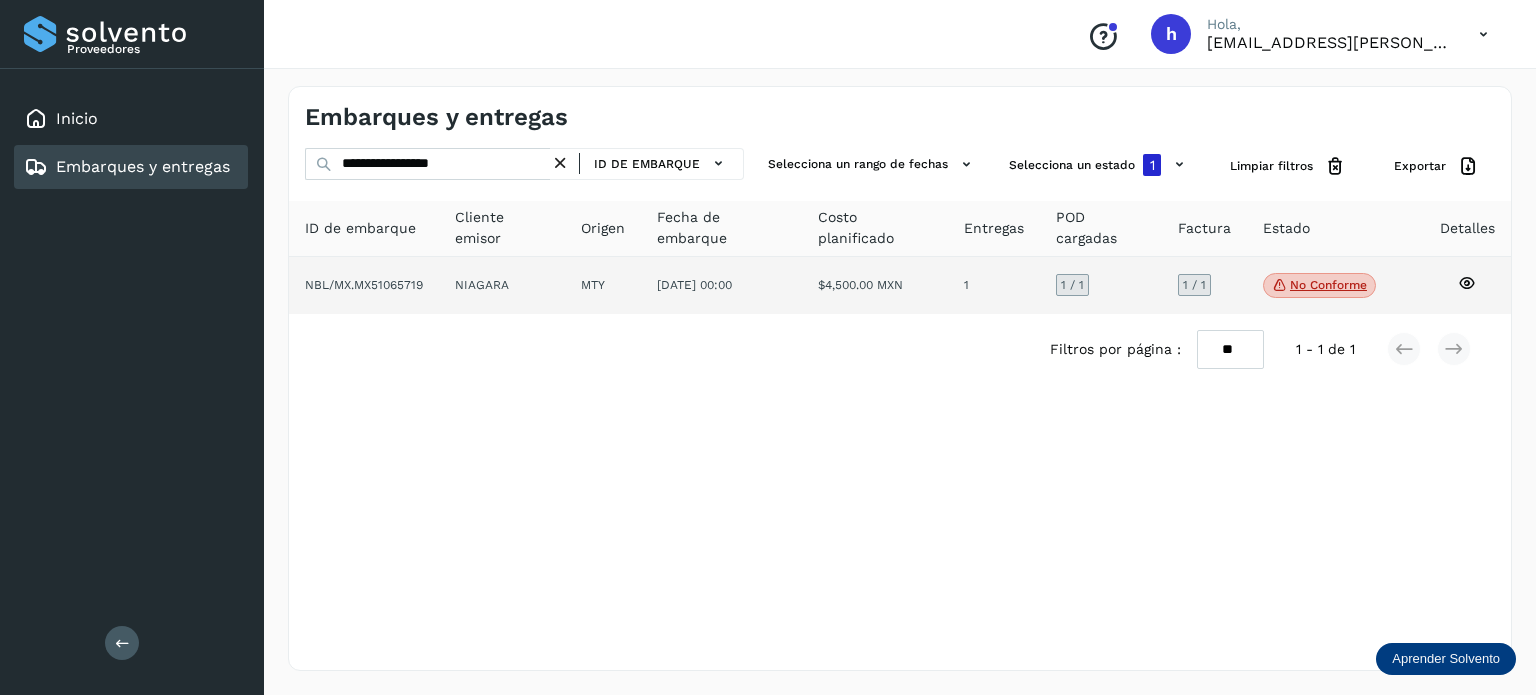 click on "No conforme" 